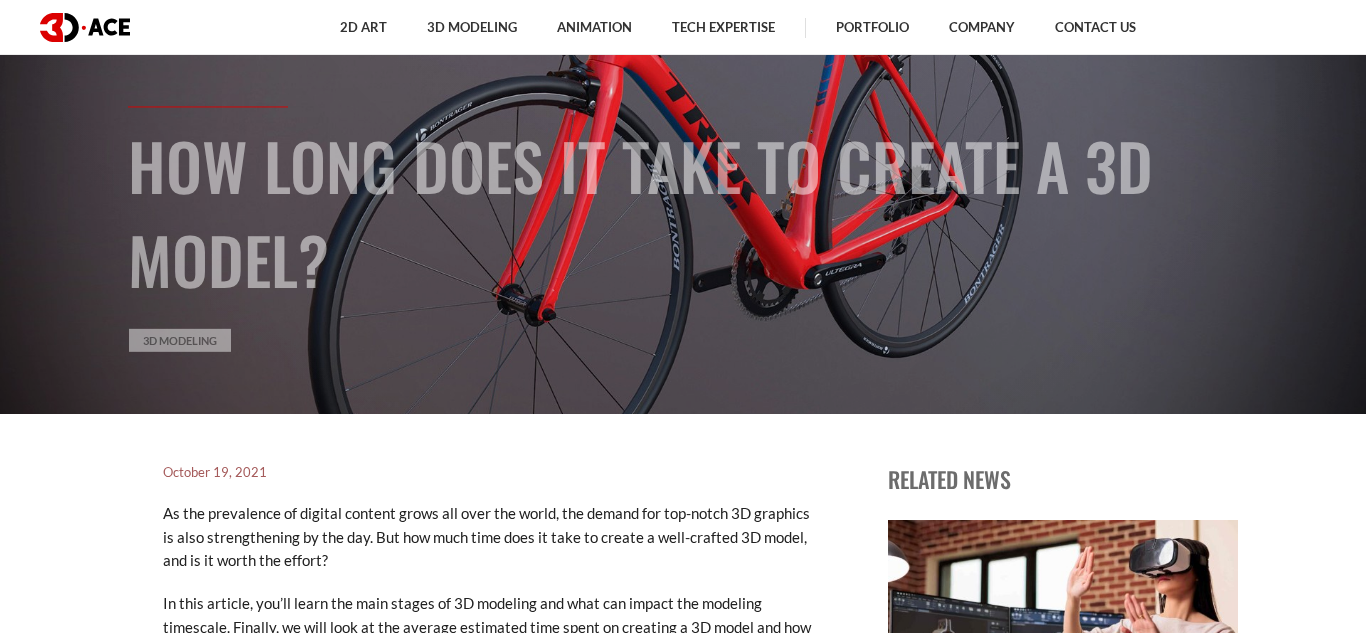 drag, startPoint x: 729, startPoint y: 254, endPoint x: 676, endPoint y: 283, distance: 60.41523 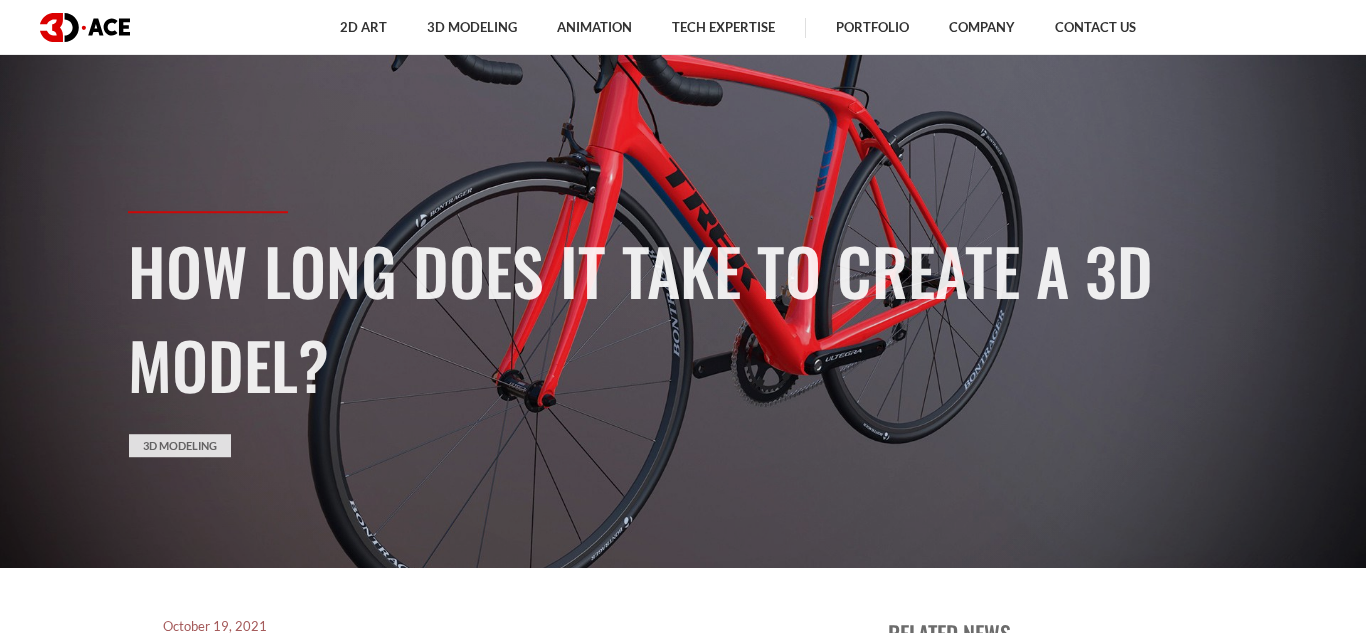 scroll, scrollTop: 0, scrollLeft: 0, axis: both 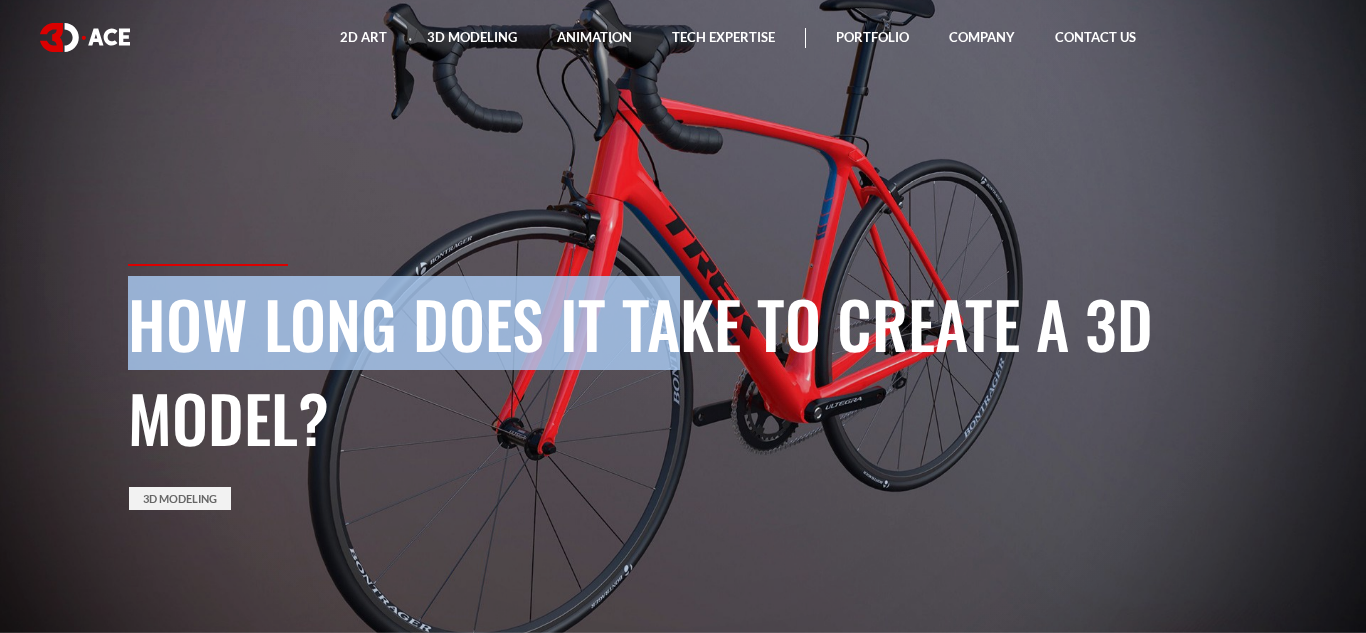 drag, startPoint x: 749, startPoint y: 231, endPoint x: 601, endPoint y: 288, distance: 158.59697 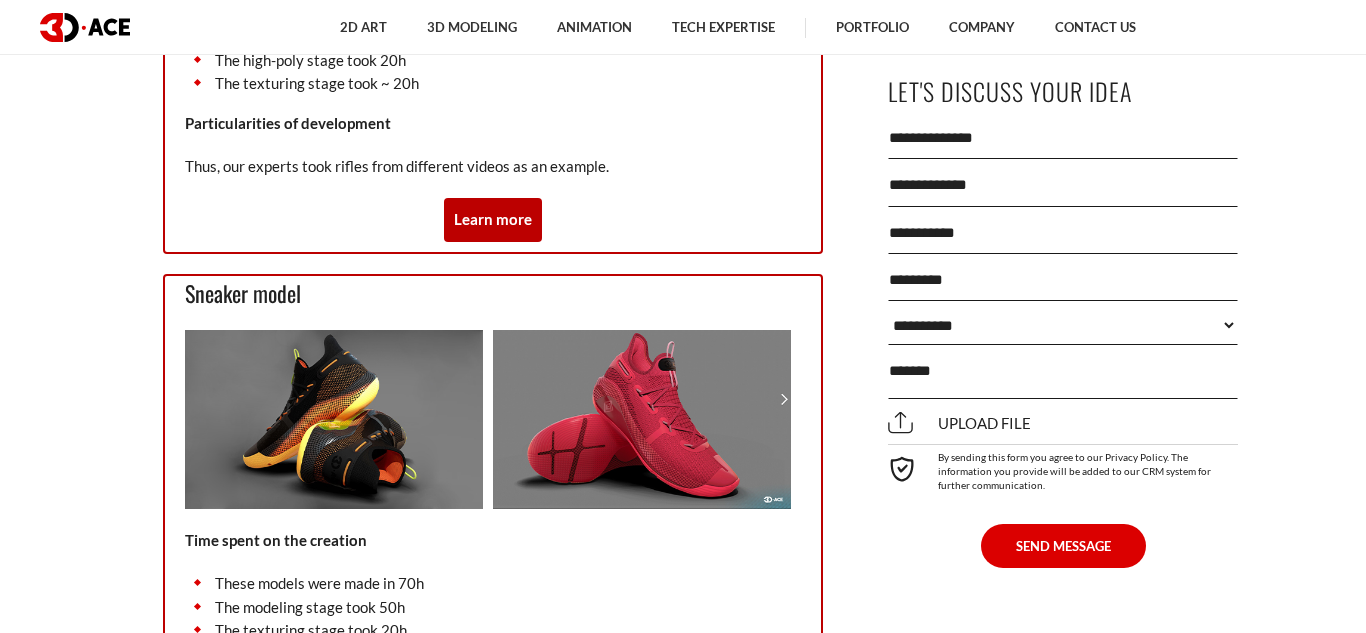 scroll, scrollTop: 3761, scrollLeft: 0, axis: vertical 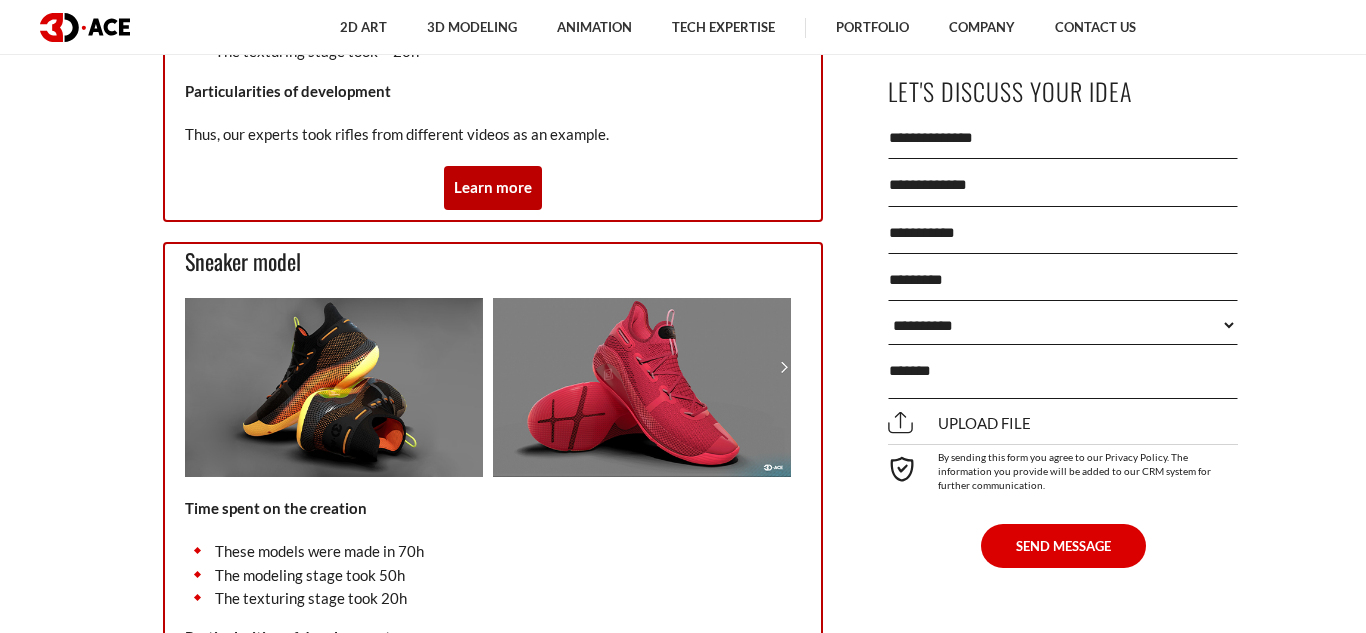 drag, startPoint x: 253, startPoint y: 203, endPoint x: 409, endPoint y: 205, distance: 156.01282 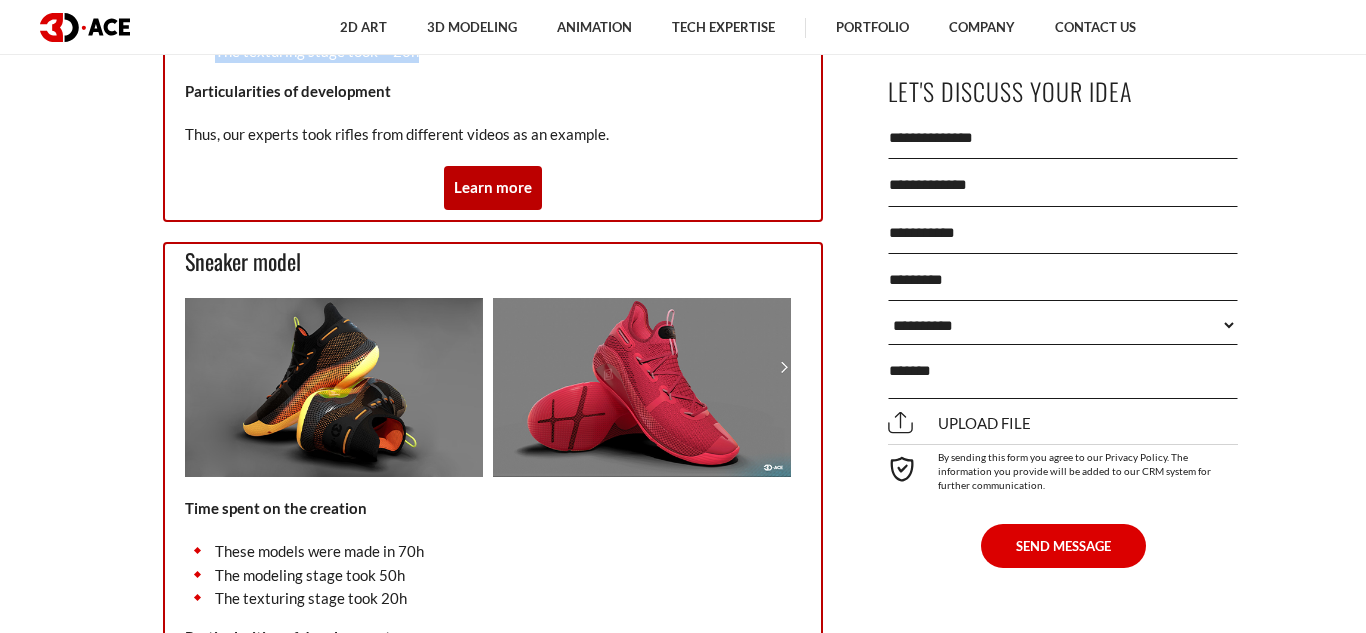 drag, startPoint x: 210, startPoint y: 263, endPoint x: 594, endPoint y: 290, distance: 384.94806 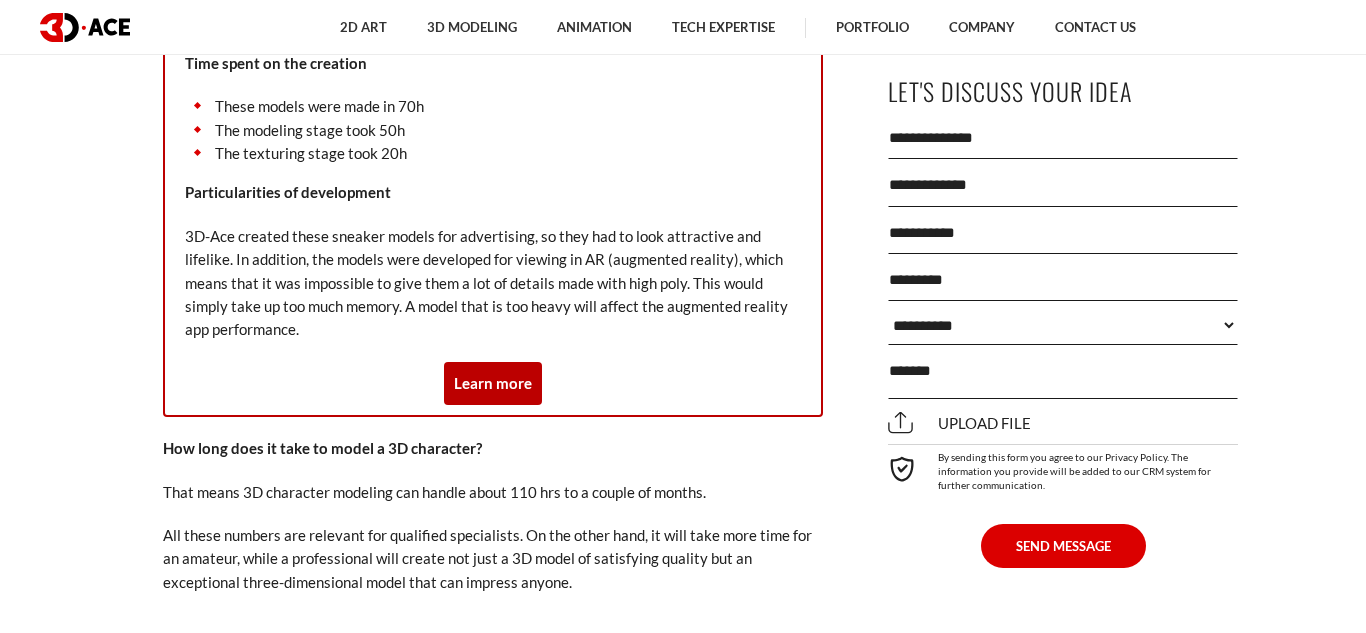 scroll, scrollTop: 4322, scrollLeft: 0, axis: vertical 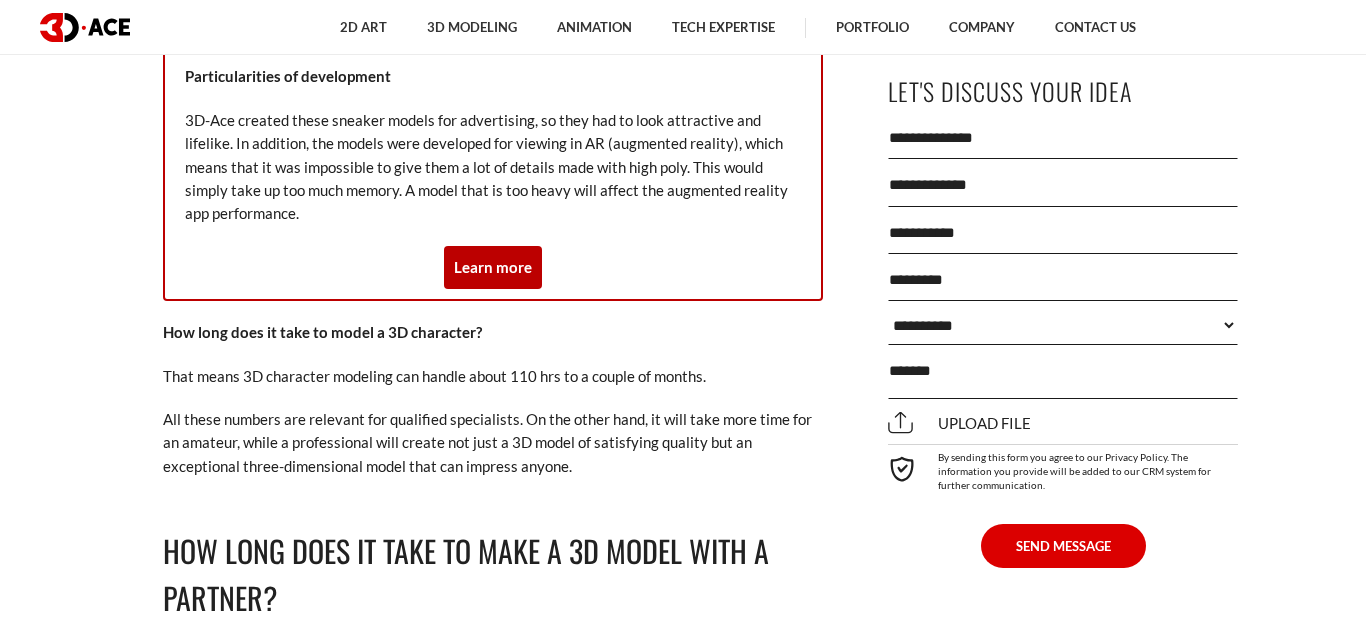 drag, startPoint x: 397, startPoint y: 313, endPoint x: 429, endPoint y: 311, distance: 32.06244 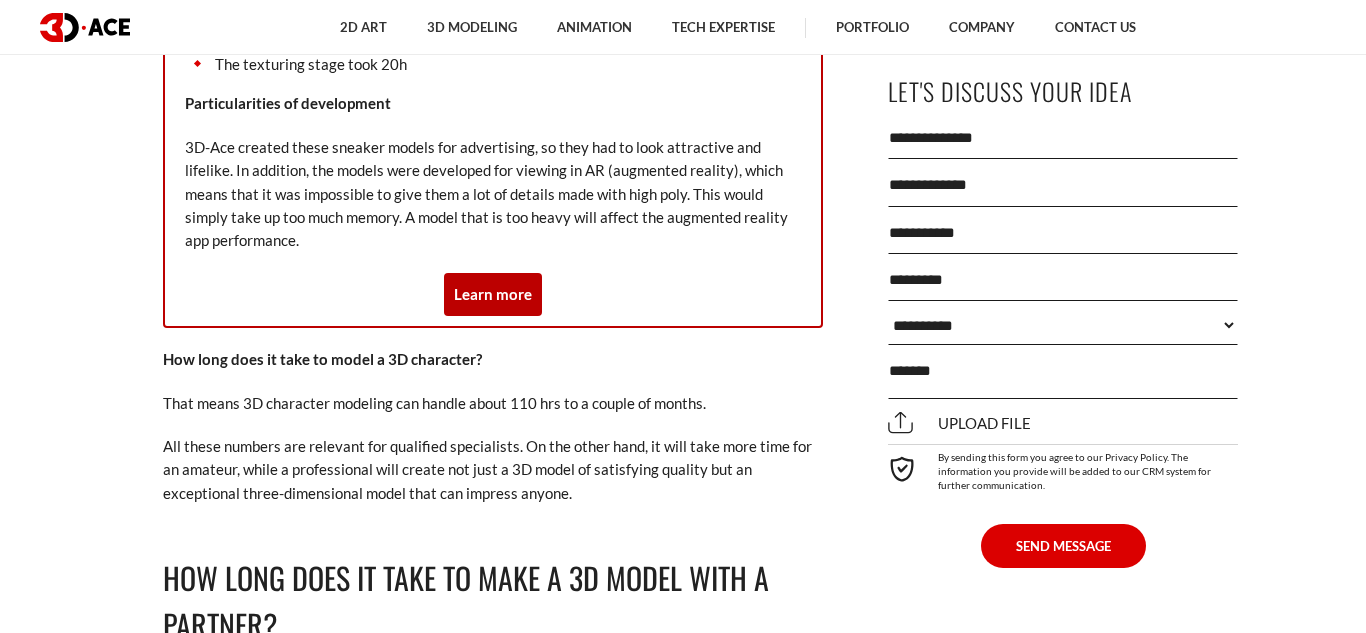 scroll, scrollTop: 4110, scrollLeft: 0, axis: vertical 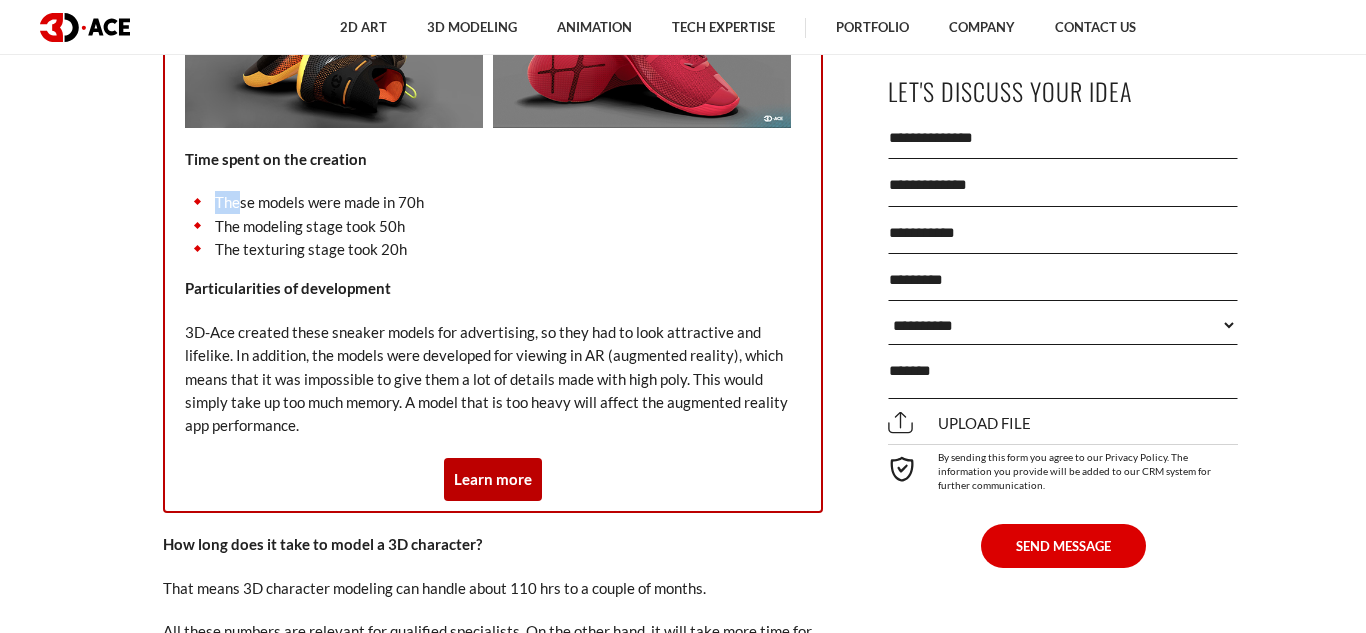 click at bounding box center [642, 38] 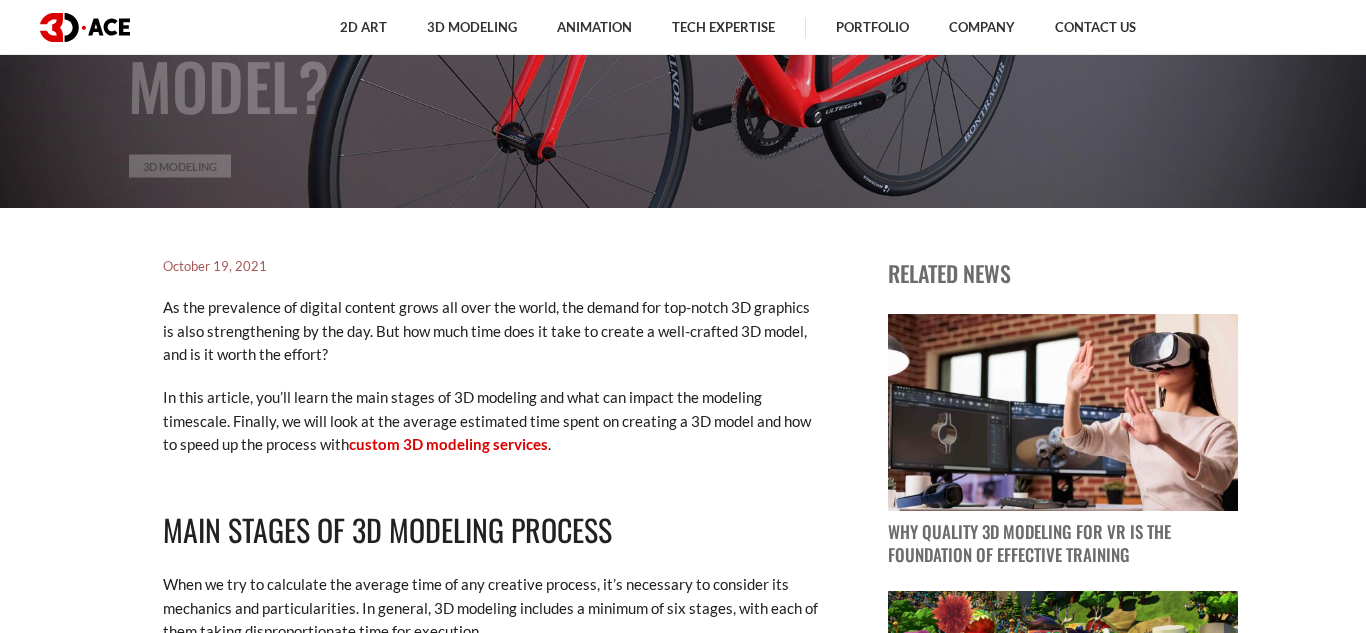 scroll, scrollTop: 0, scrollLeft: 0, axis: both 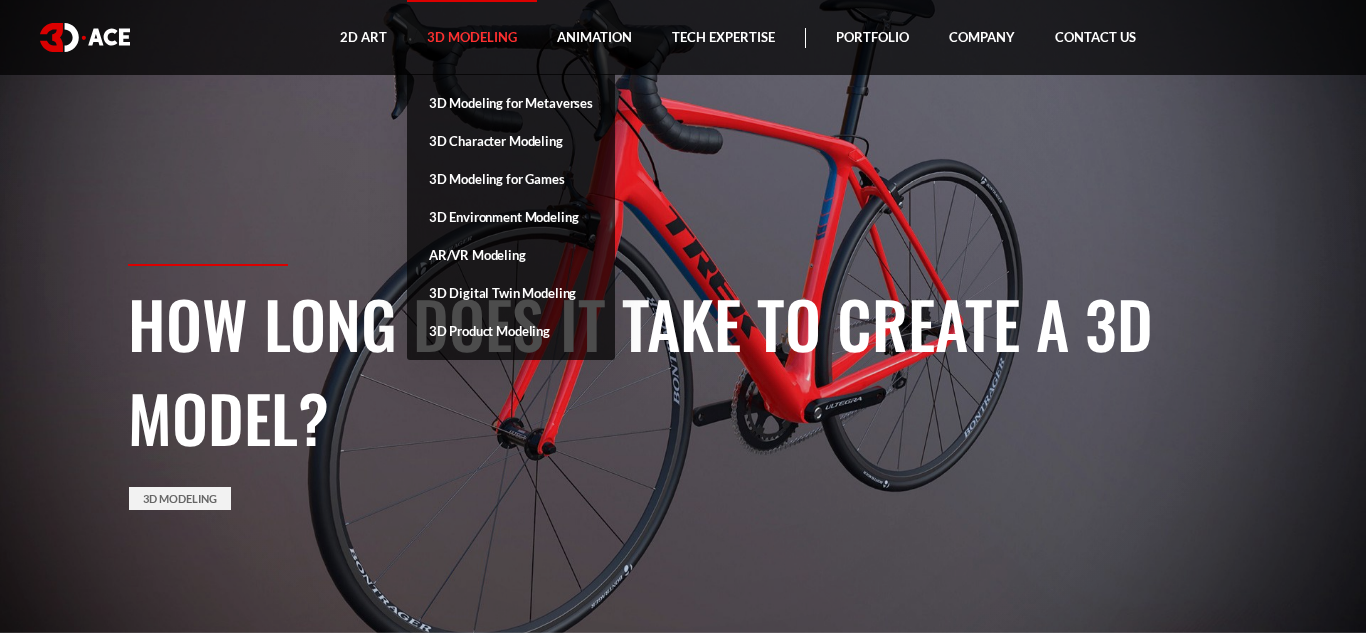 click on "3D Modeling" at bounding box center [472, 37] 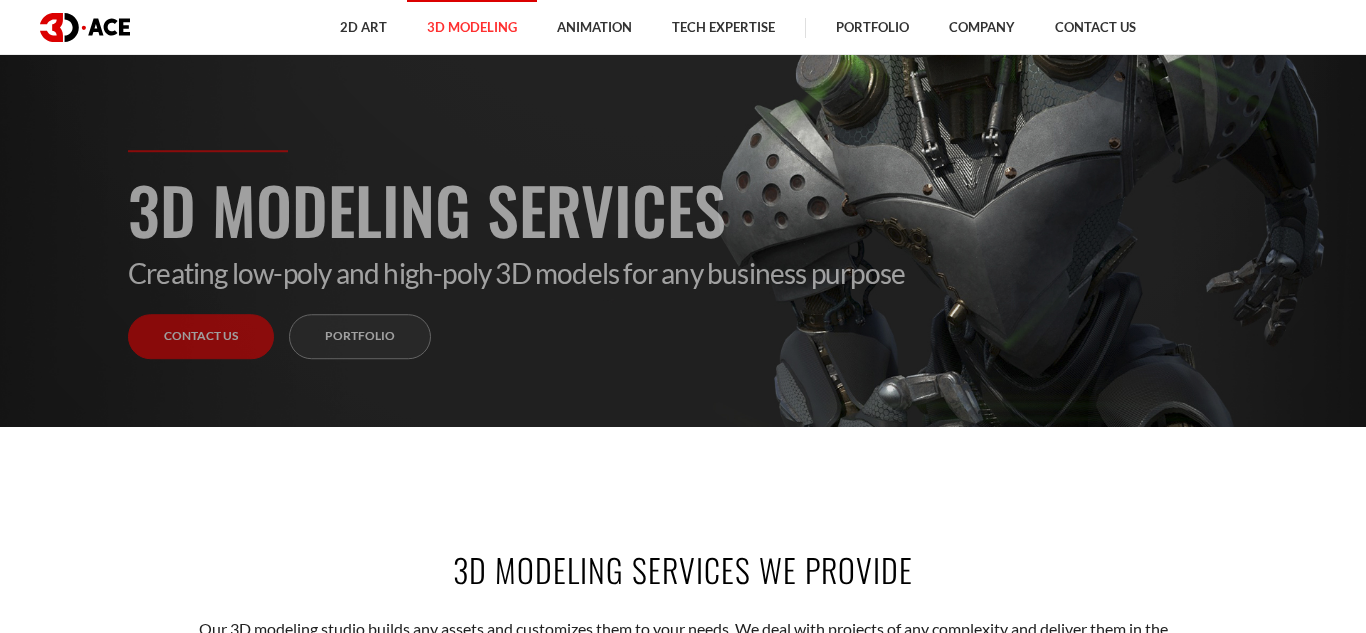 scroll, scrollTop: 188, scrollLeft: 0, axis: vertical 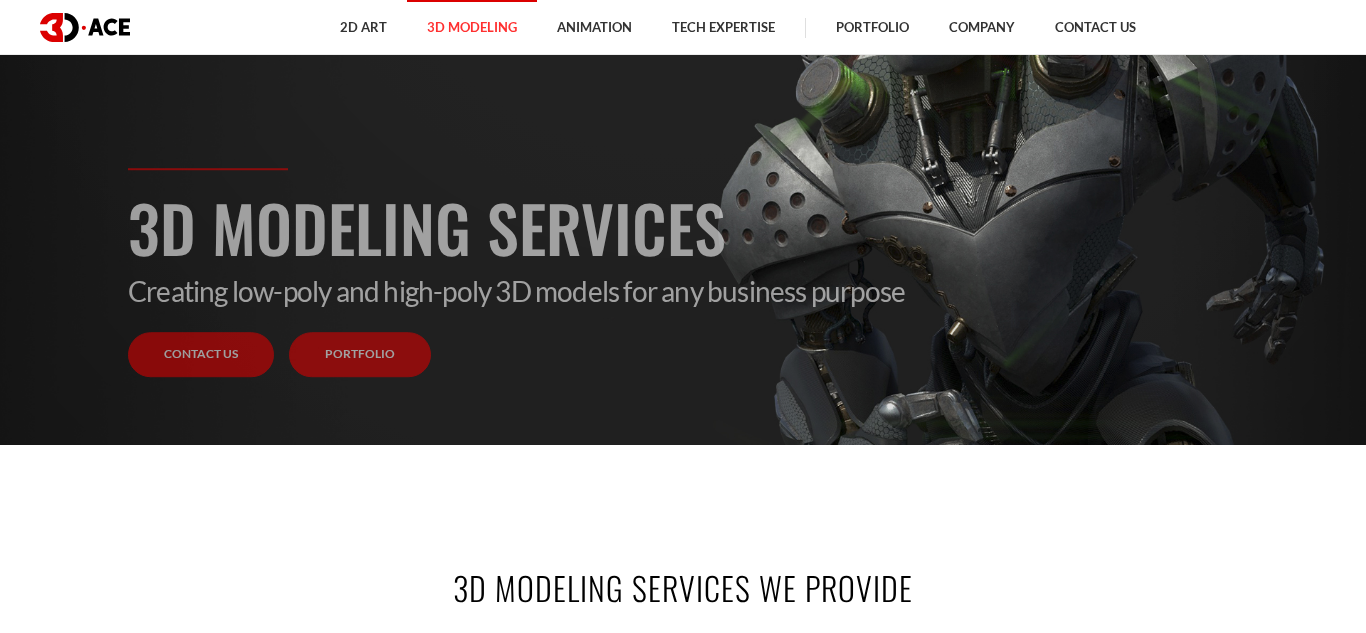 click on "Portfolio" at bounding box center [360, 355] 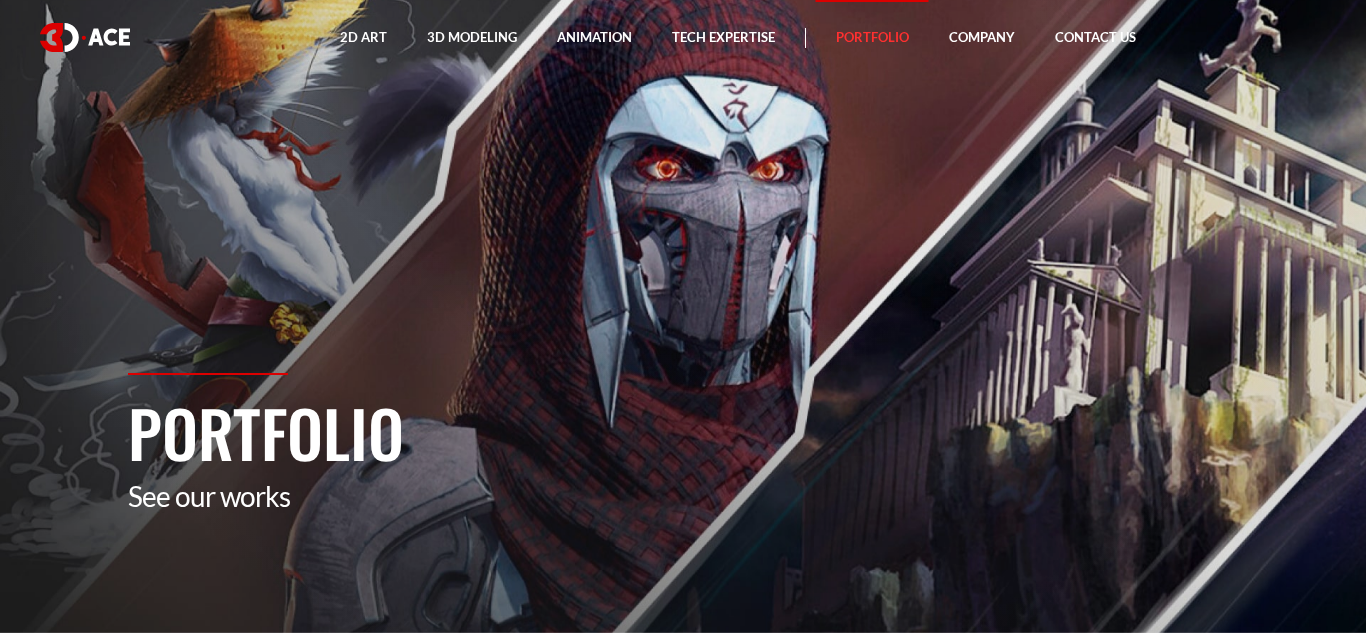scroll, scrollTop: 0, scrollLeft: 0, axis: both 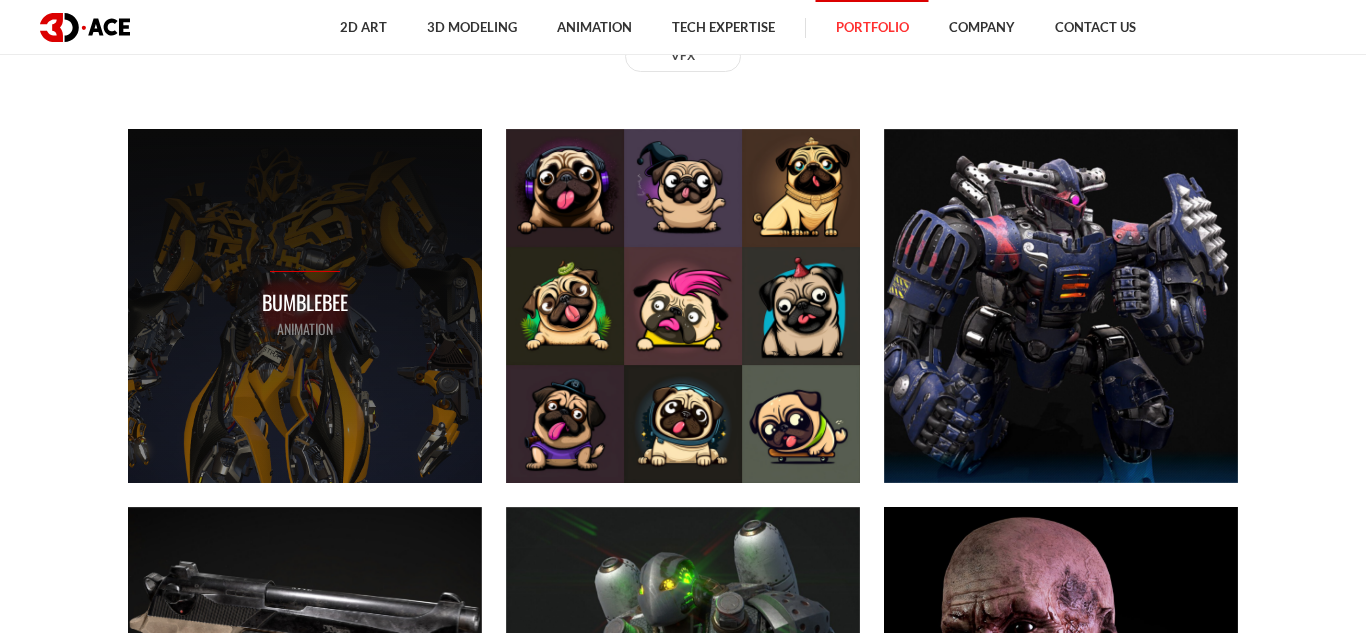 click on "Bumblebee" at bounding box center (305, 302) 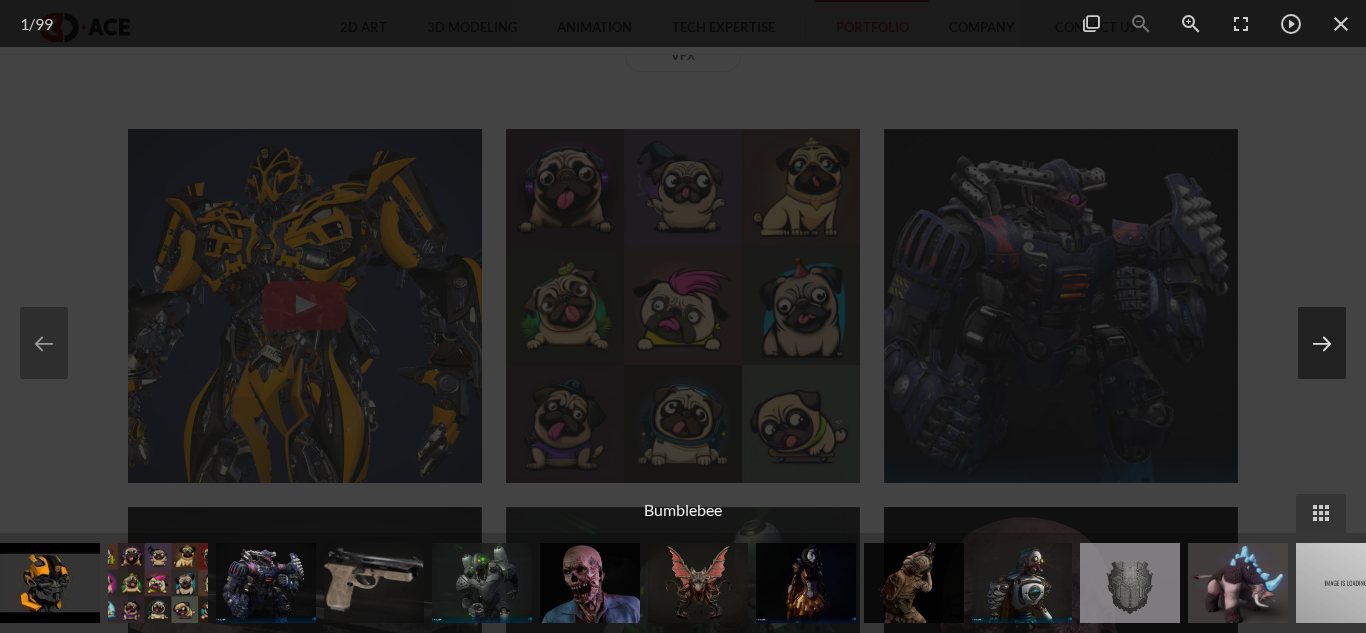 click at bounding box center [1322, 343] 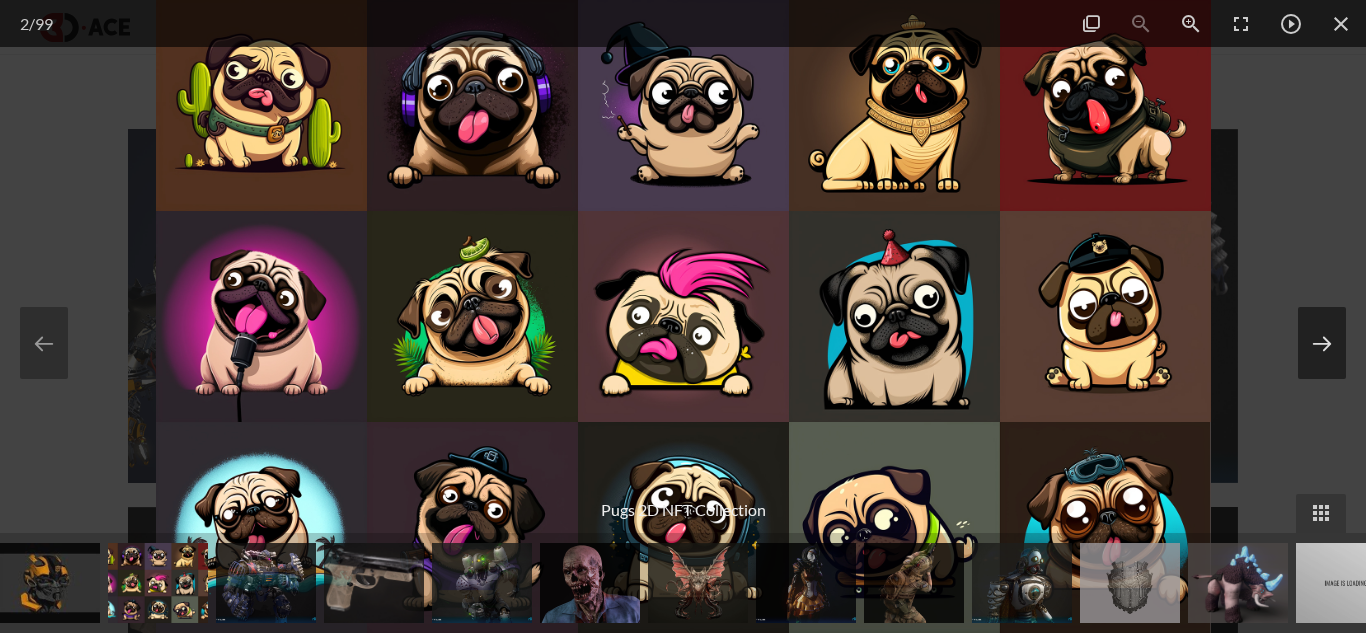 click at bounding box center (1322, 343) 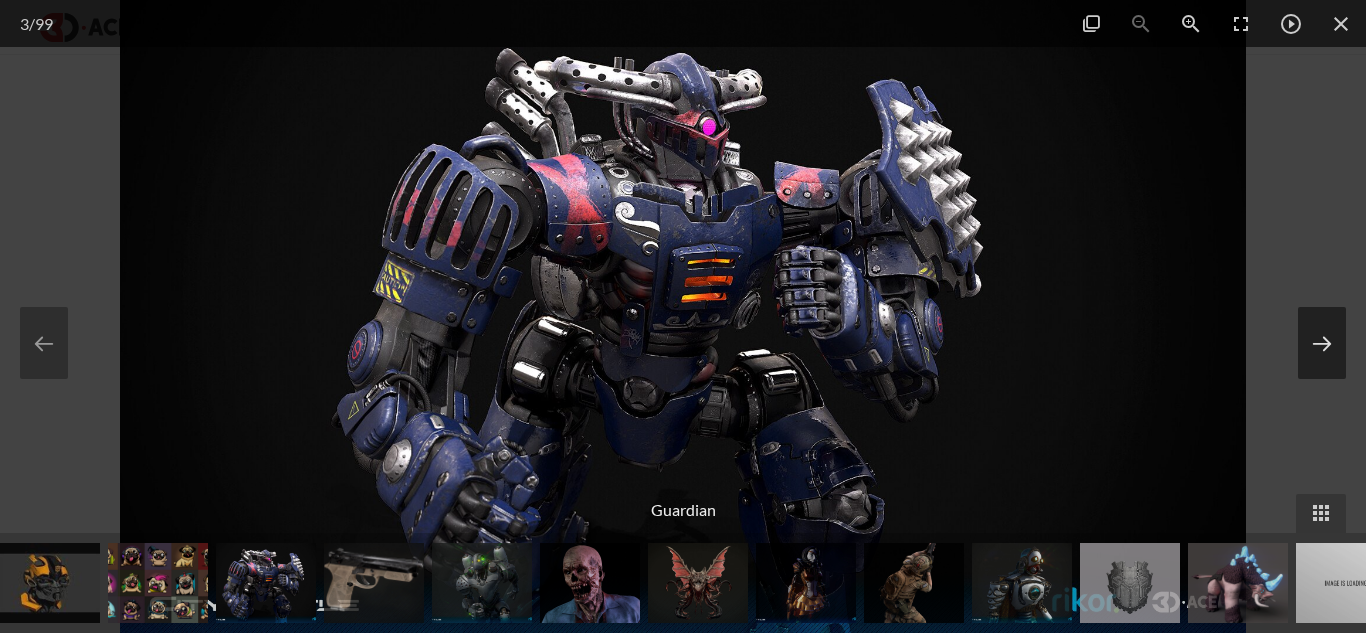 click at bounding box center (1322, 343) 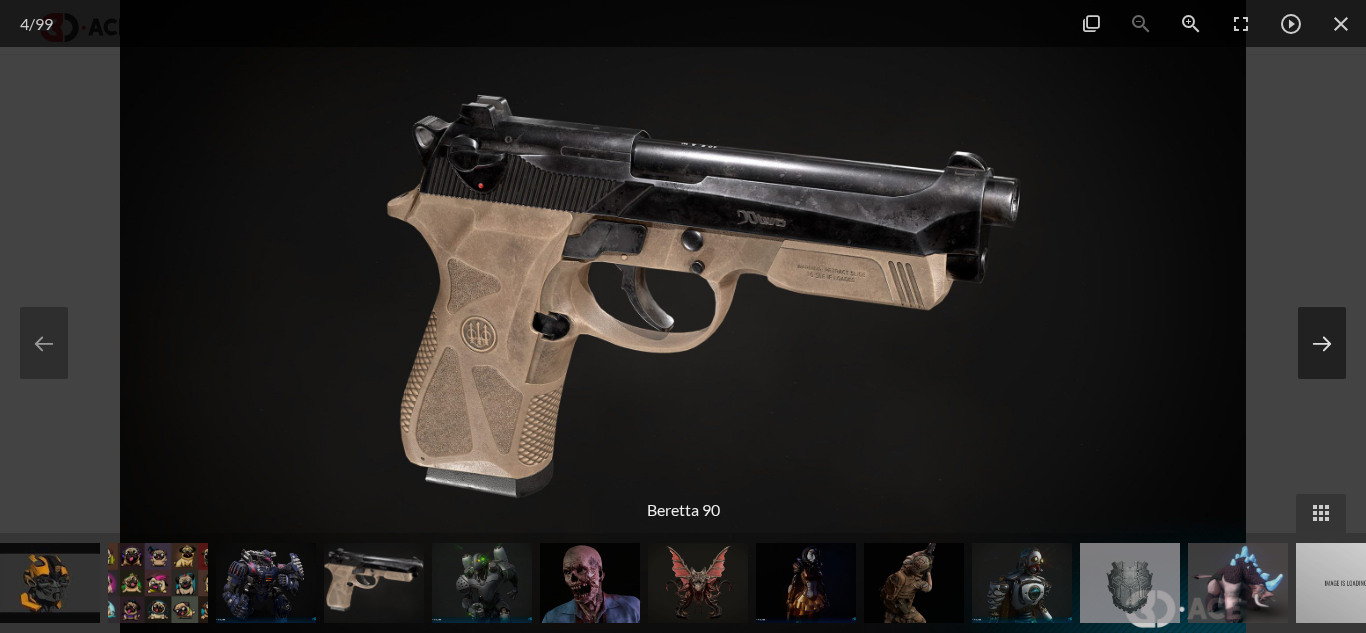 click at bounding box center (1322, 343) 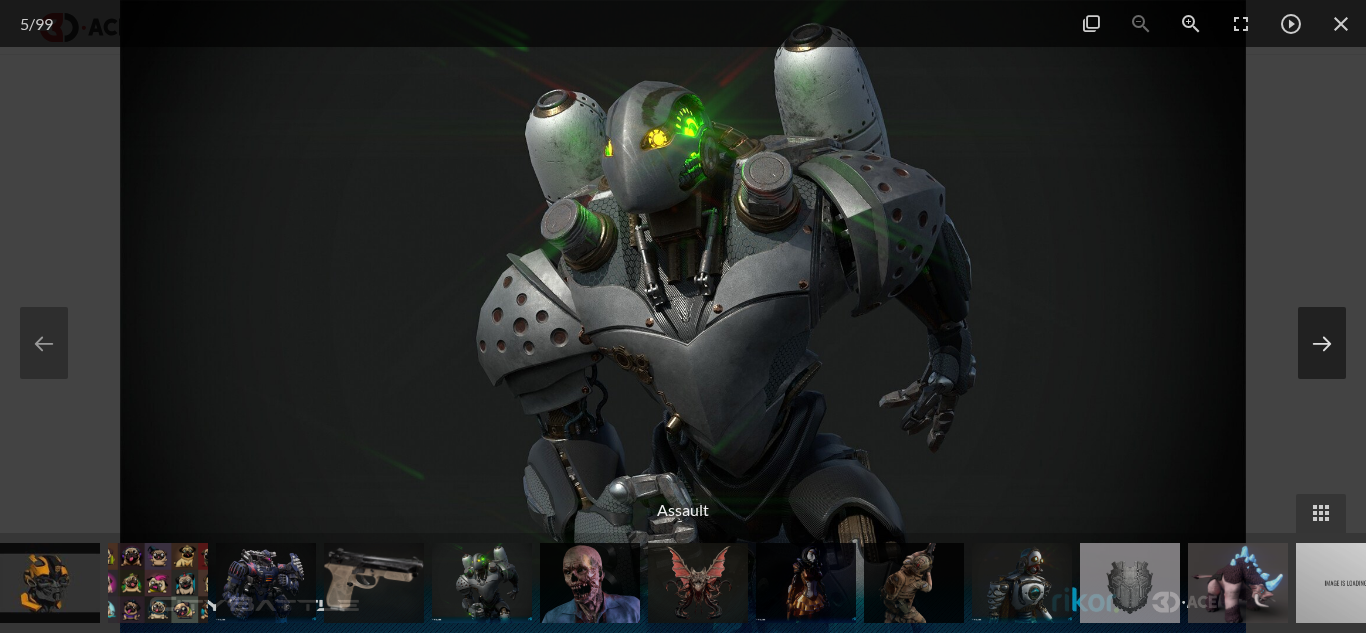 click at bounding box center [1322, 343] 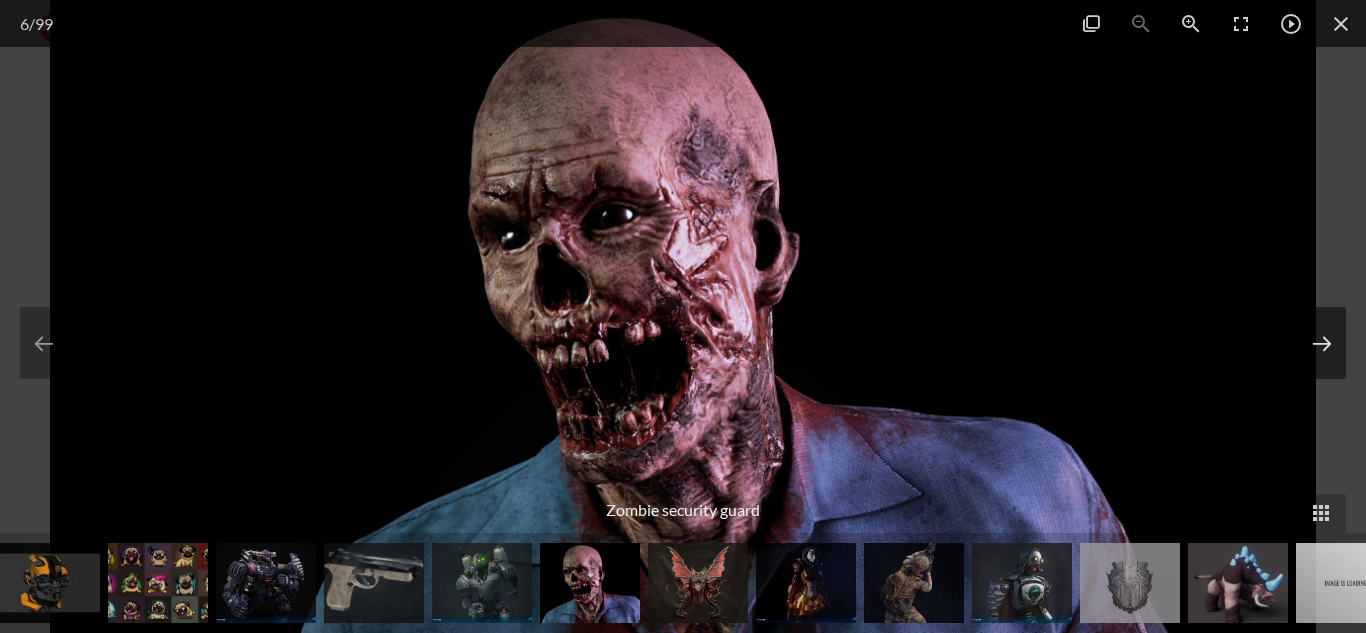 click at bounding box center [1322, 343] 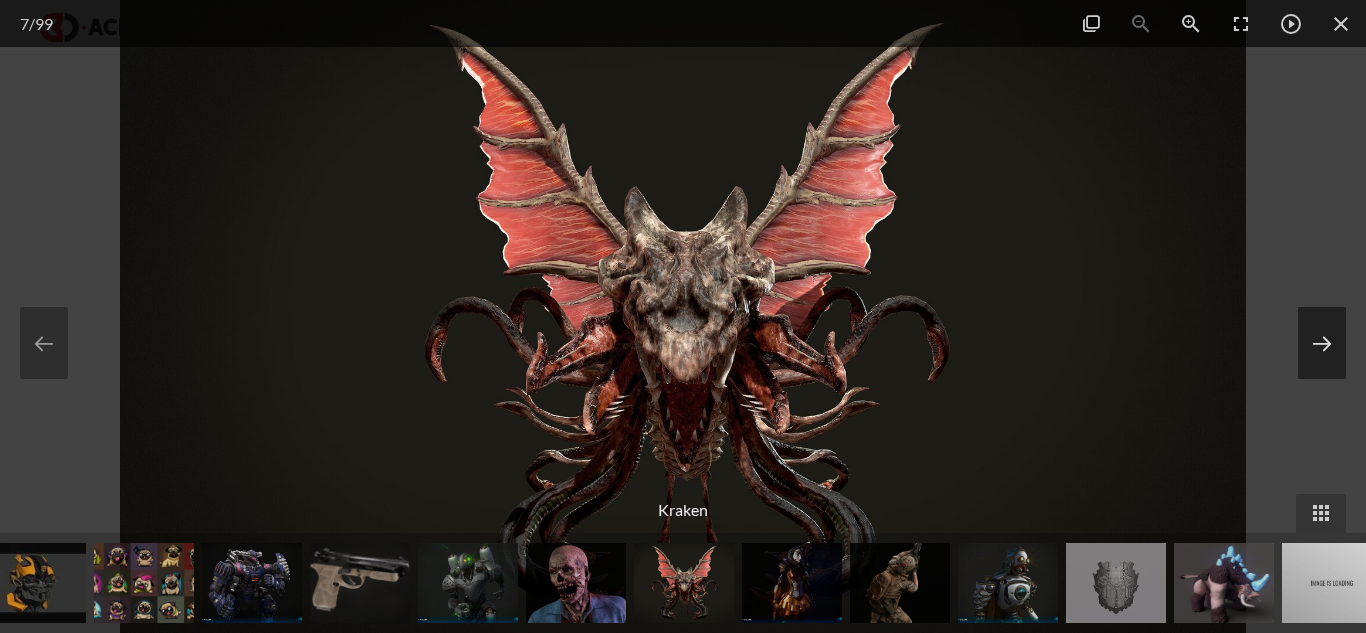 click at bounding box center (1322, 343) 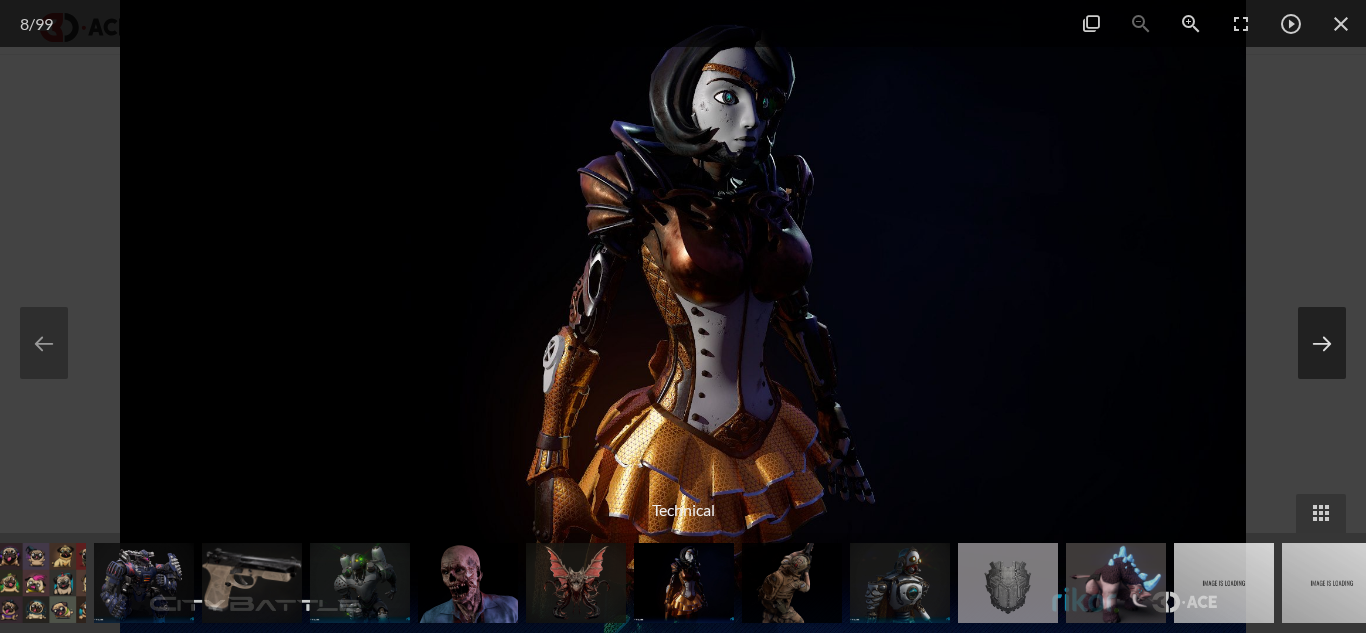 click at bounding box center [1322, 343] 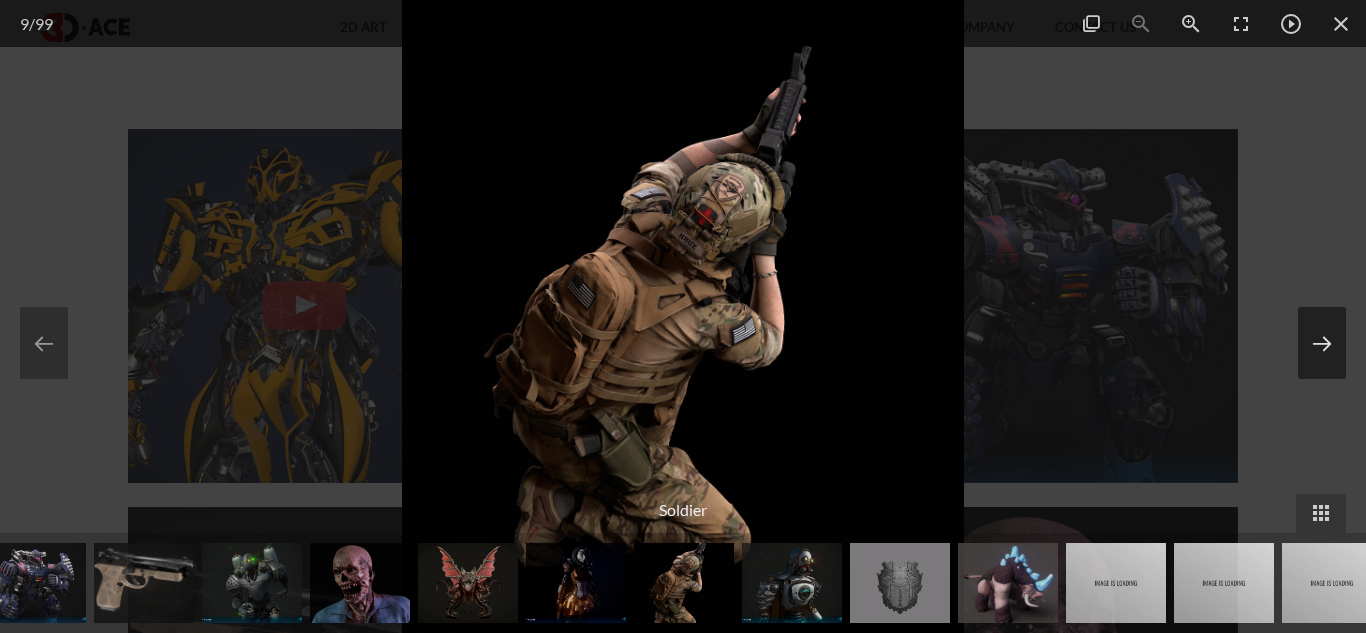 click at bounding box center (1322, 343) 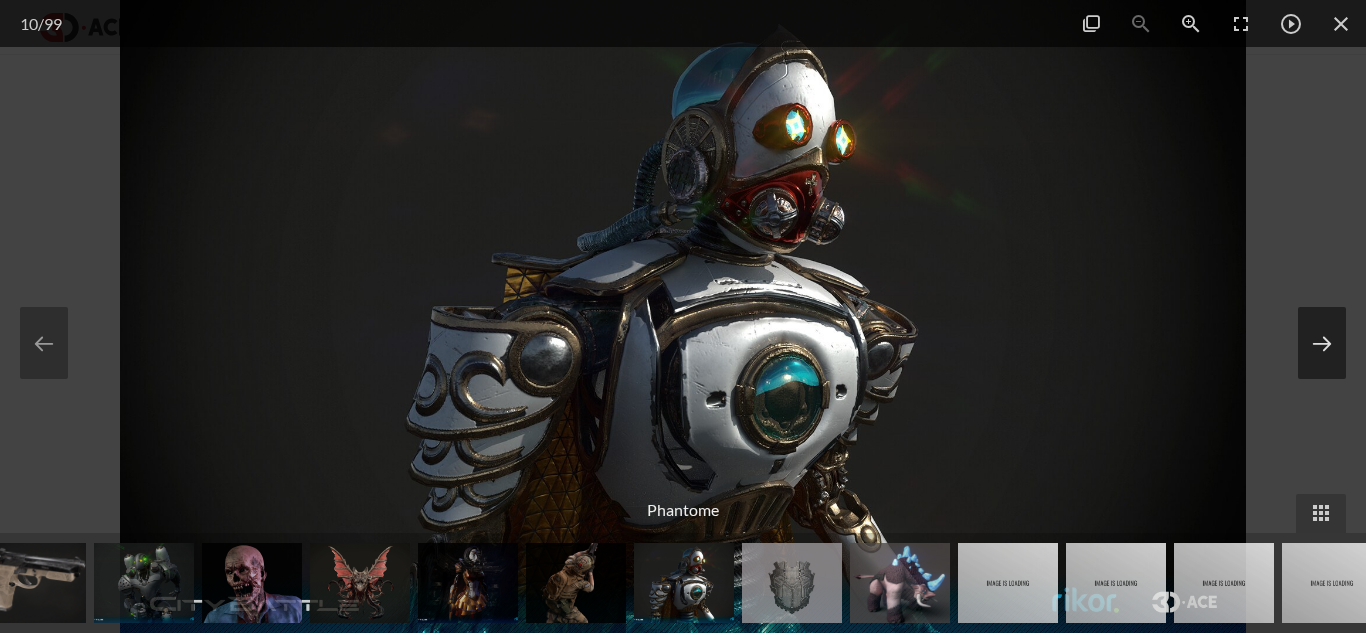 click at bounding box center [1322, 343] 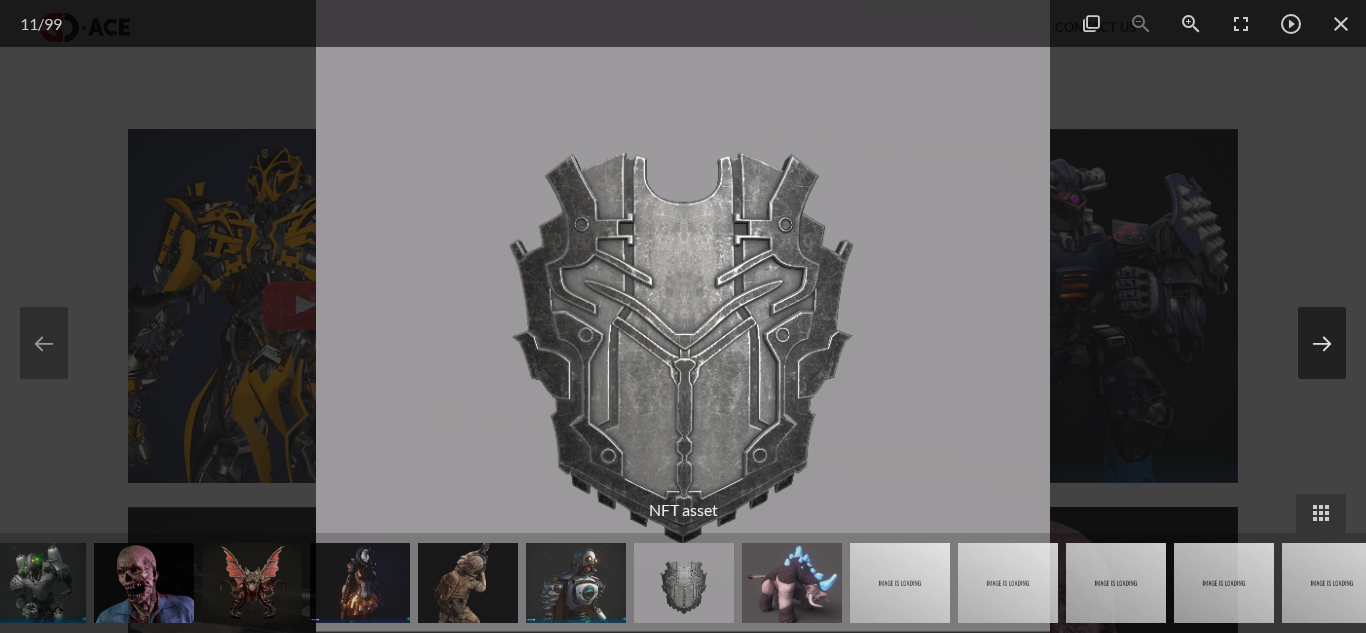 click at bounding box center (1322, 343) 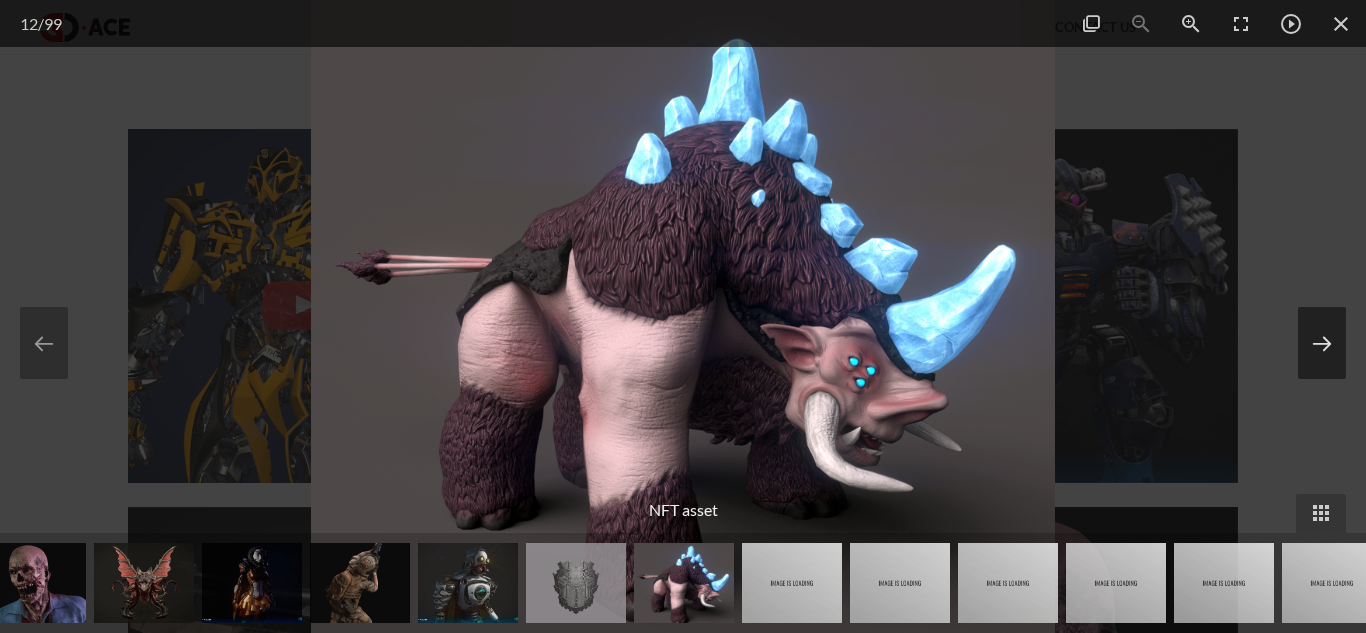 click at bounding box center [1322, 343] 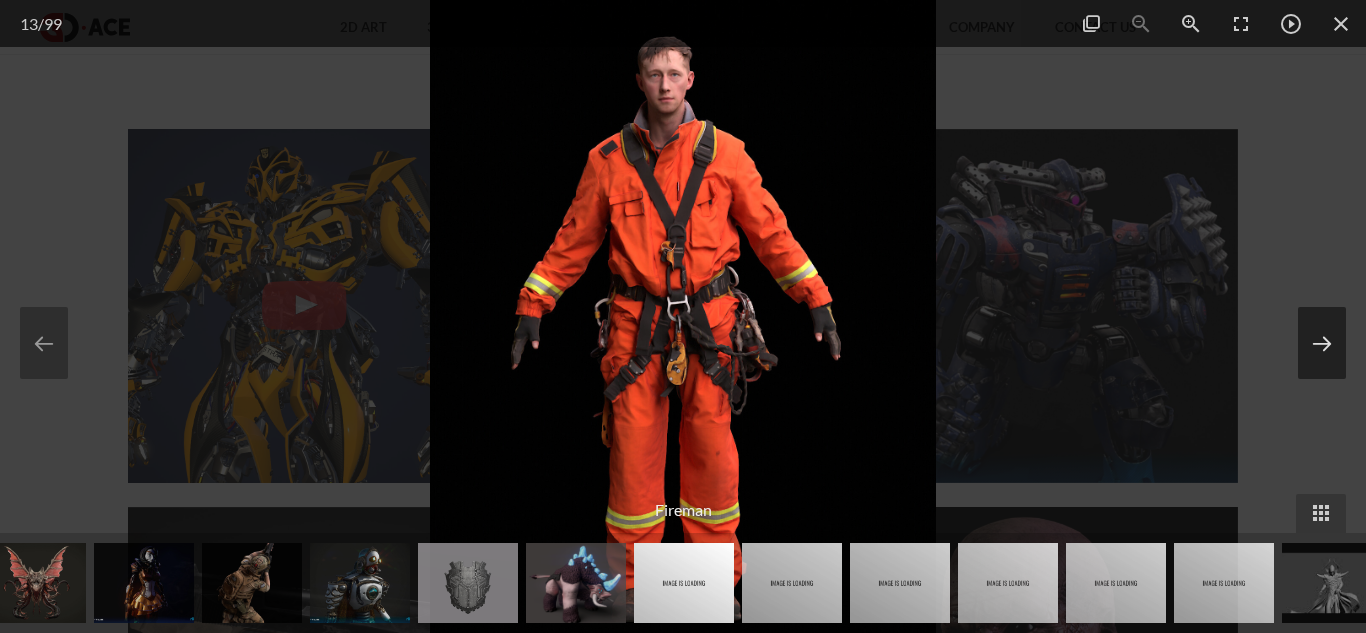 click at bounding box center (1322, 343) 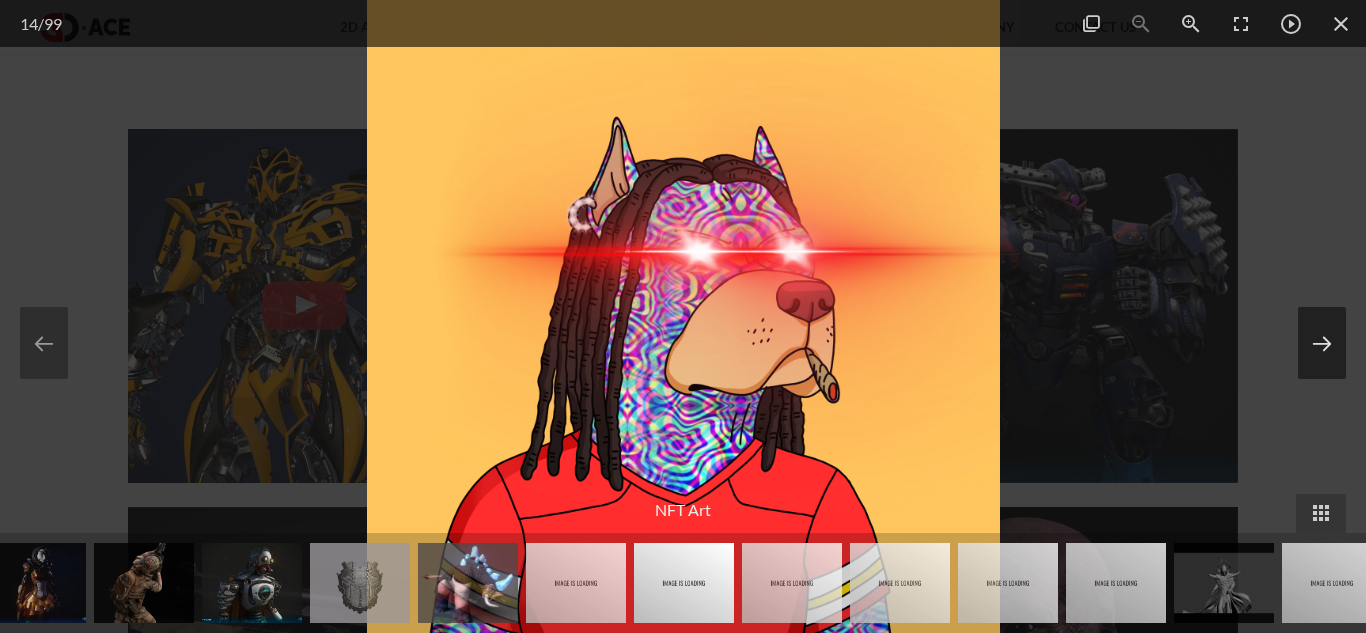 click at bounding box center [1322, 343] 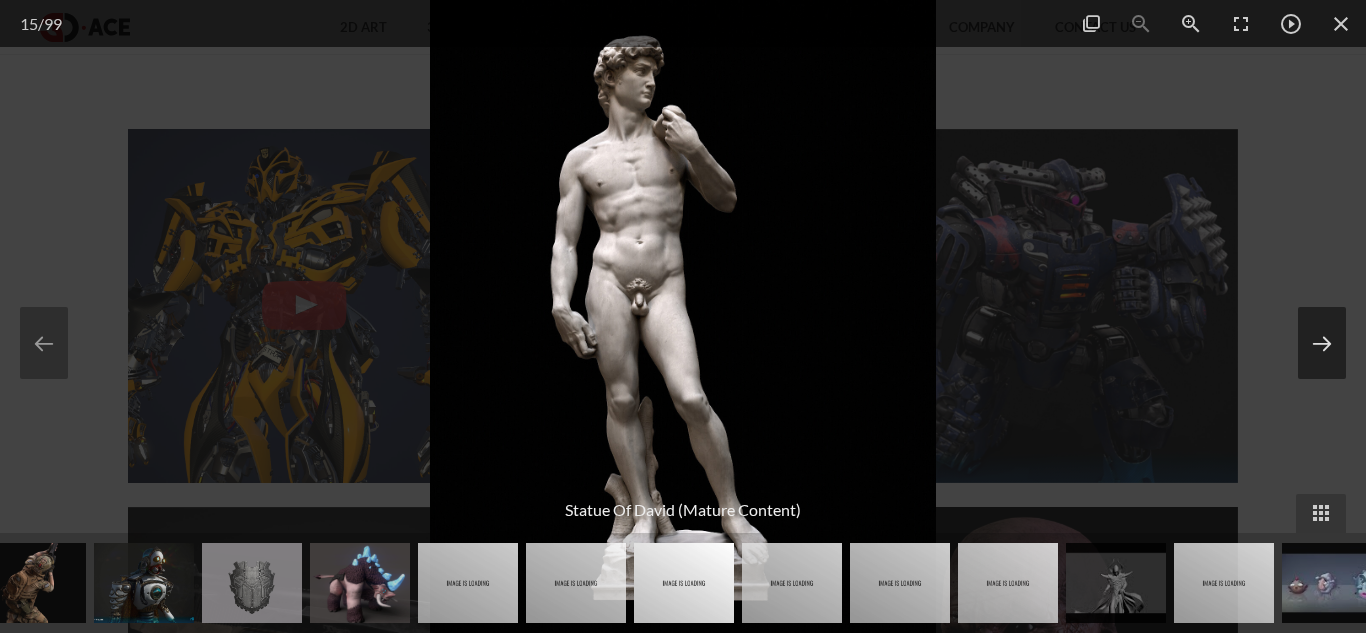 click at bounding box center [1322, 343] 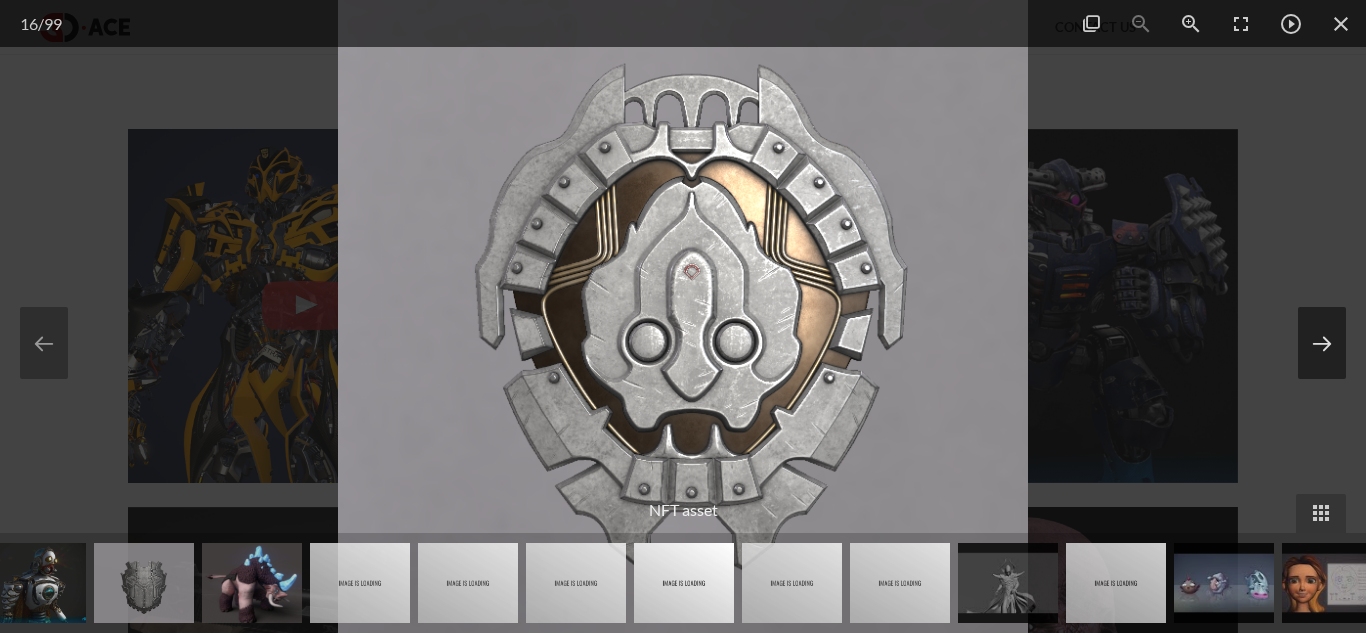 click at bounding box center [1322, 343] 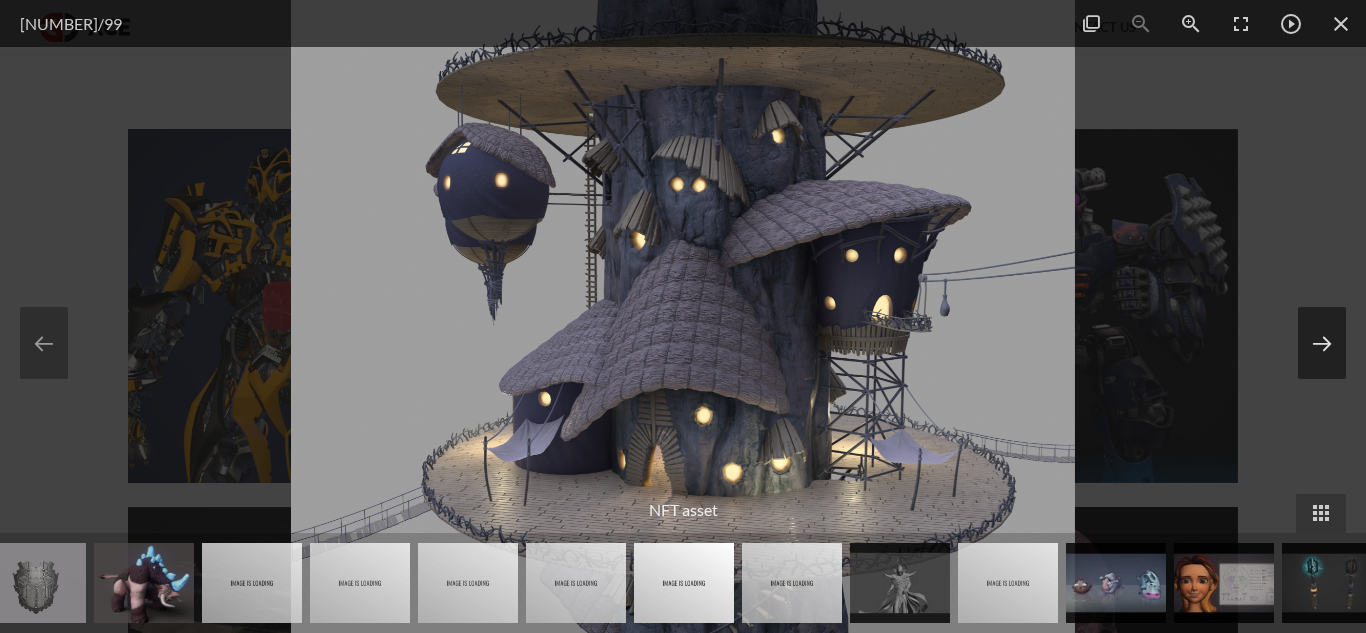 click at bounding box center (1322, 343) 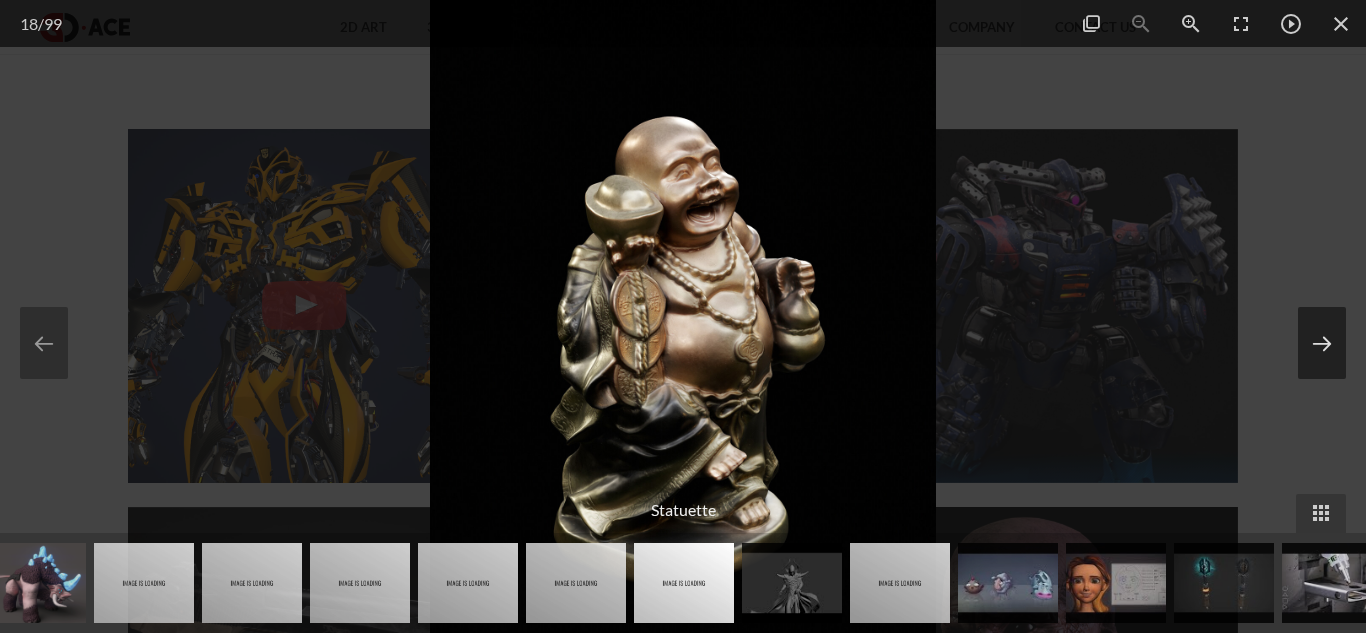 click at bounding box center (1322, 343) 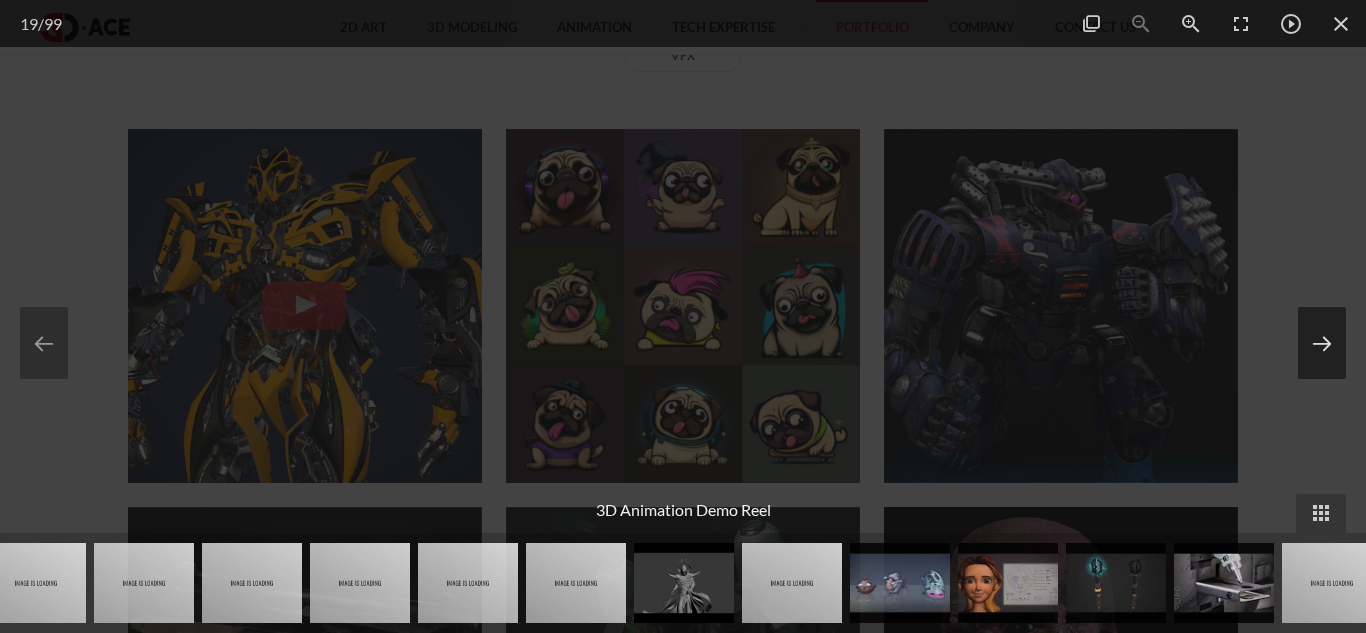 click at bounding box center (1322, 343) 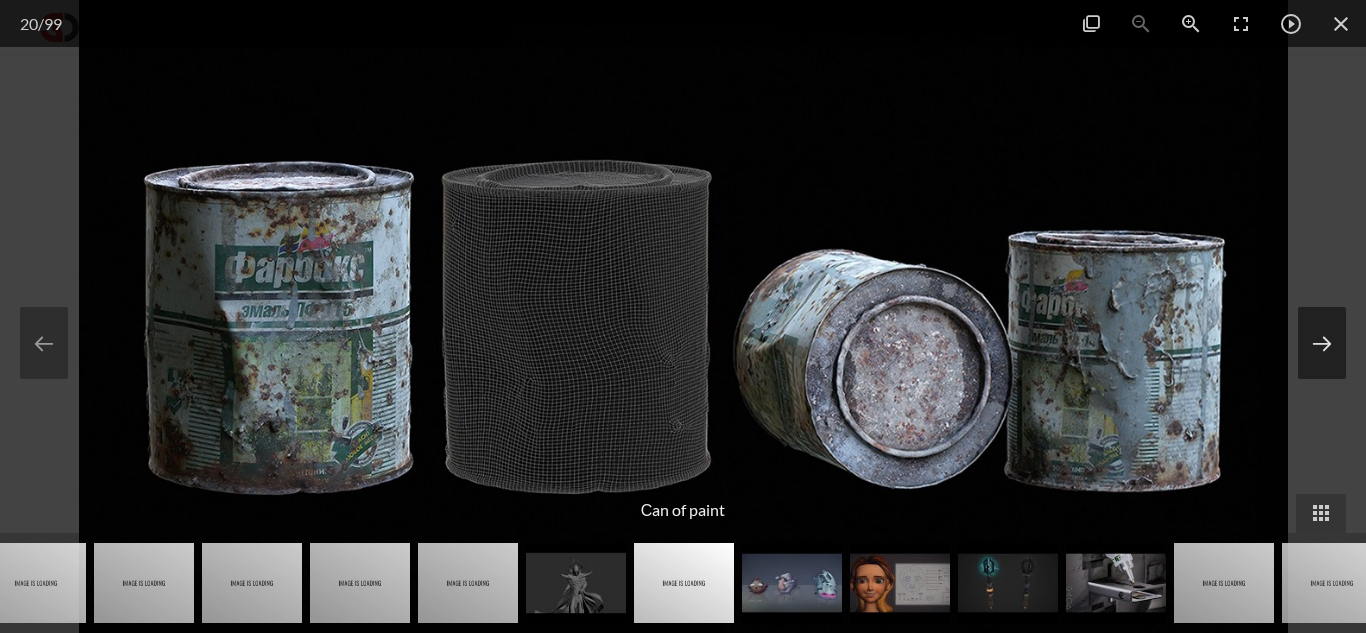 click at bounding box center [1322, 343] 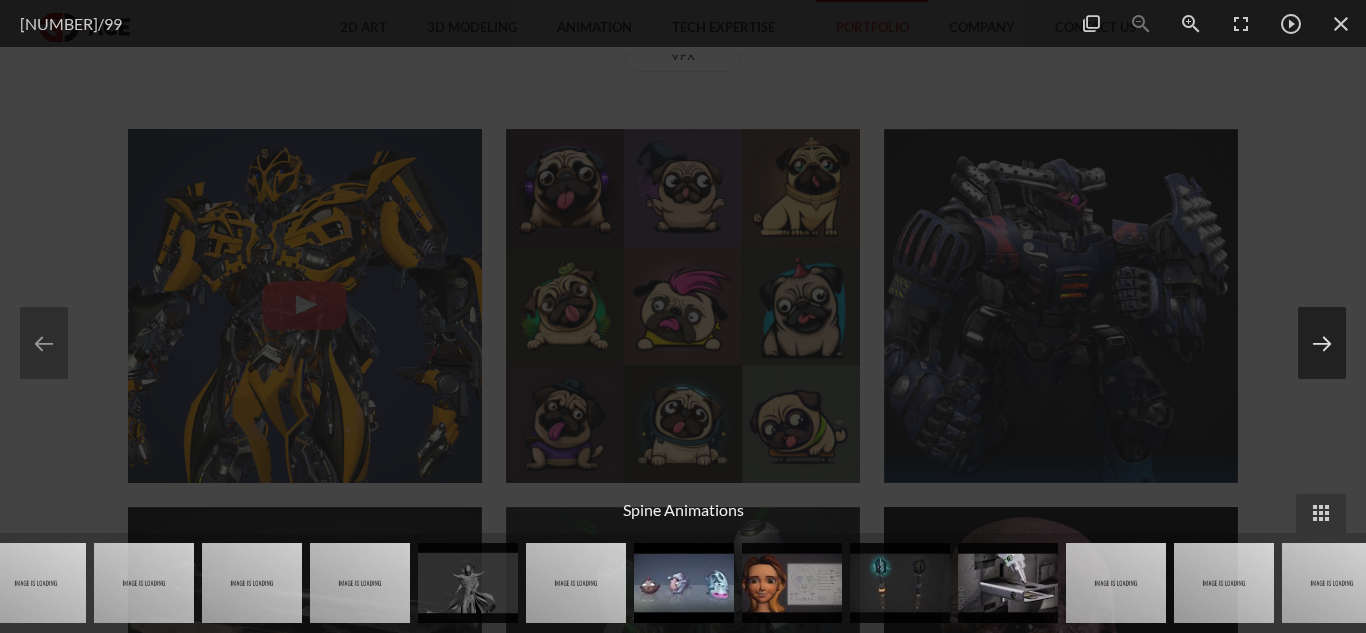 click at bounding box center [1322, 343] 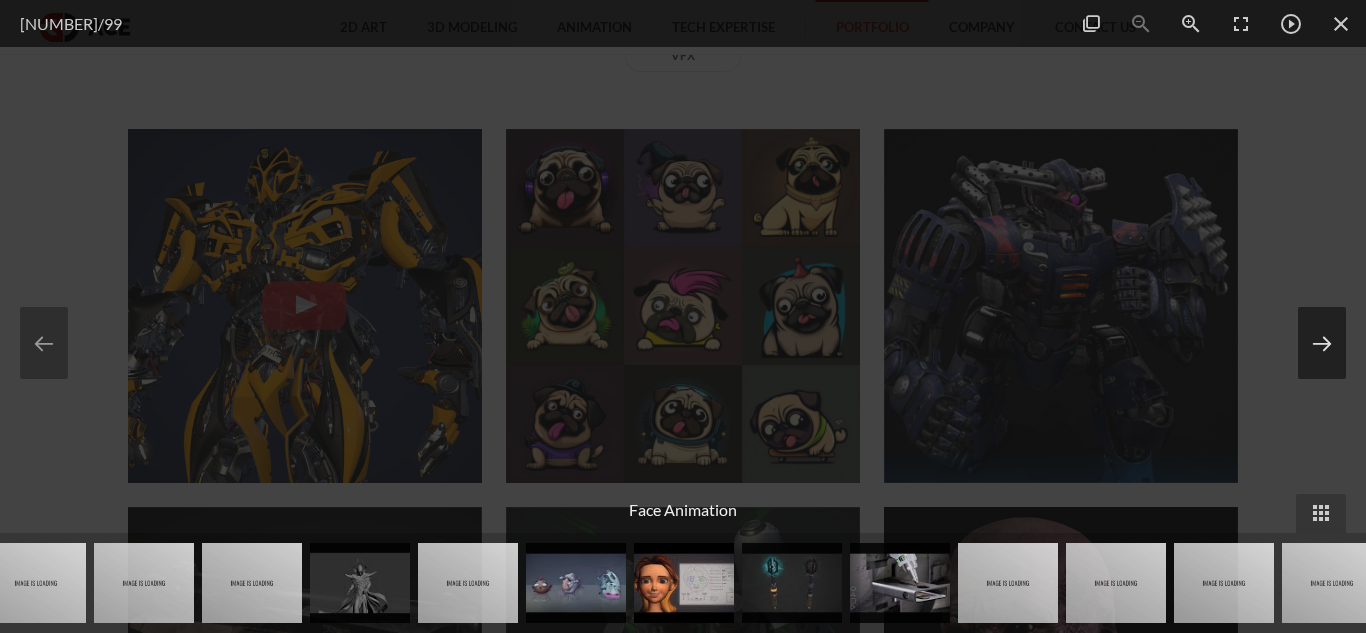 click at bounding box center (1322, 343) 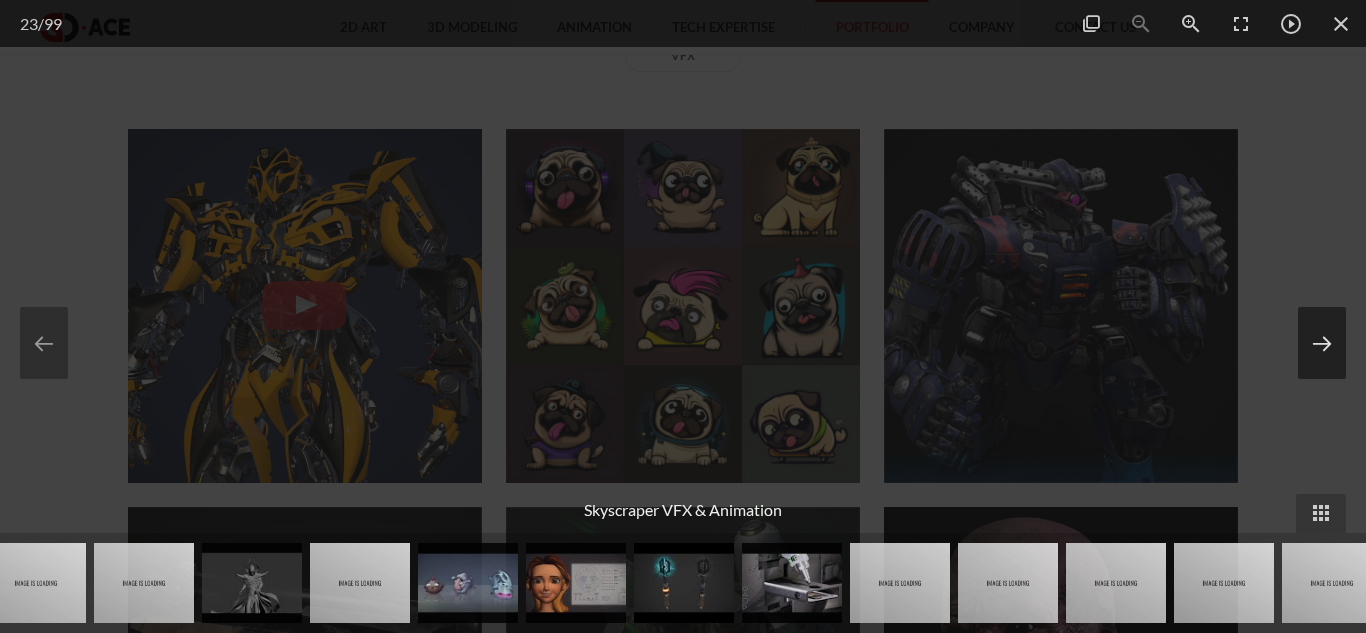 click at bounding box center (1322, 343) 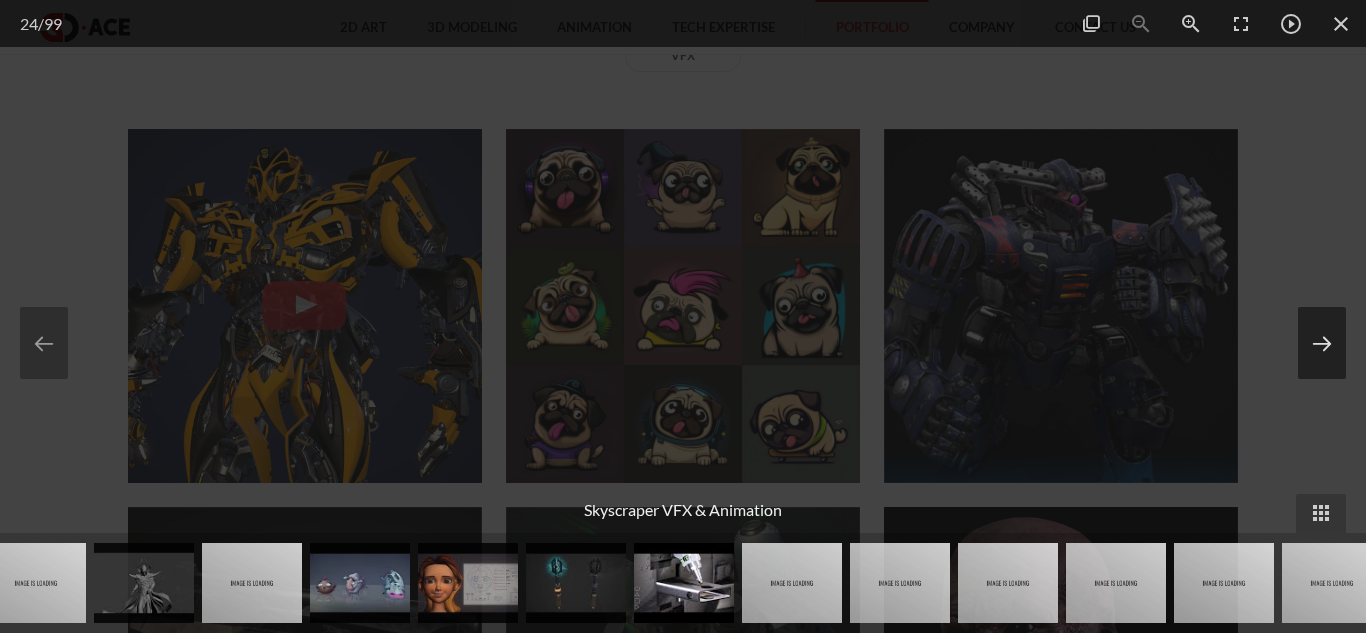 click at bounding box center (1322, 343) 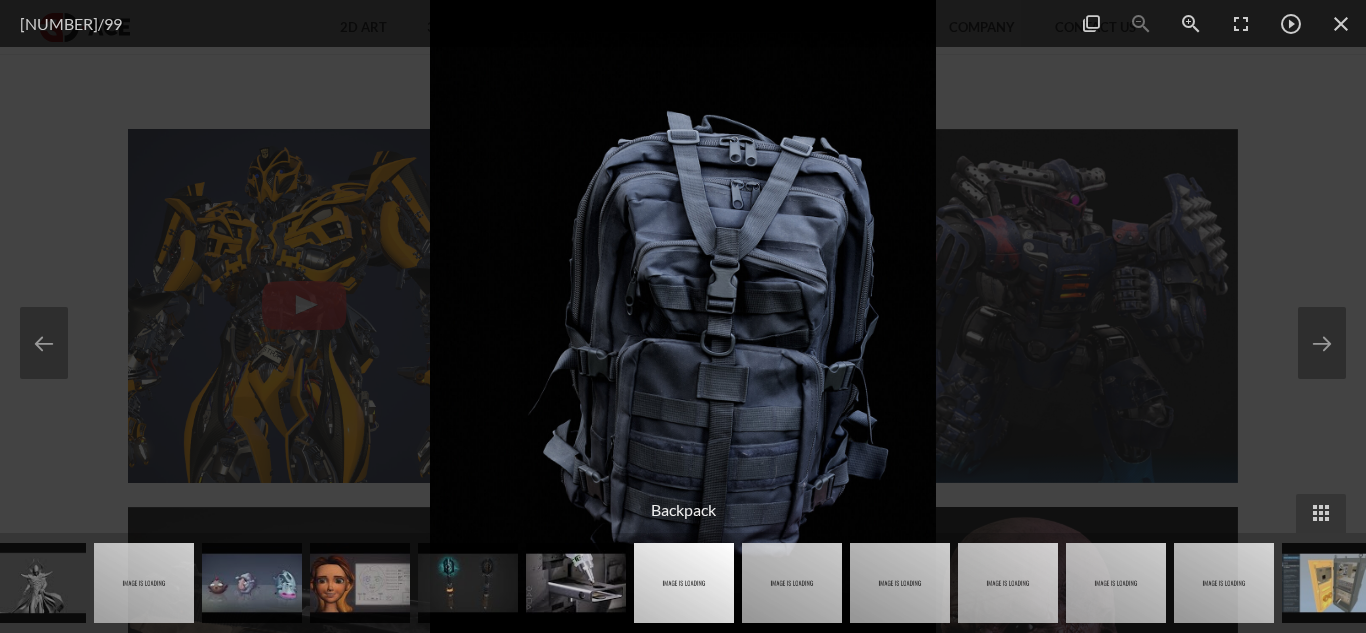 click at bounding box center (683, 316) 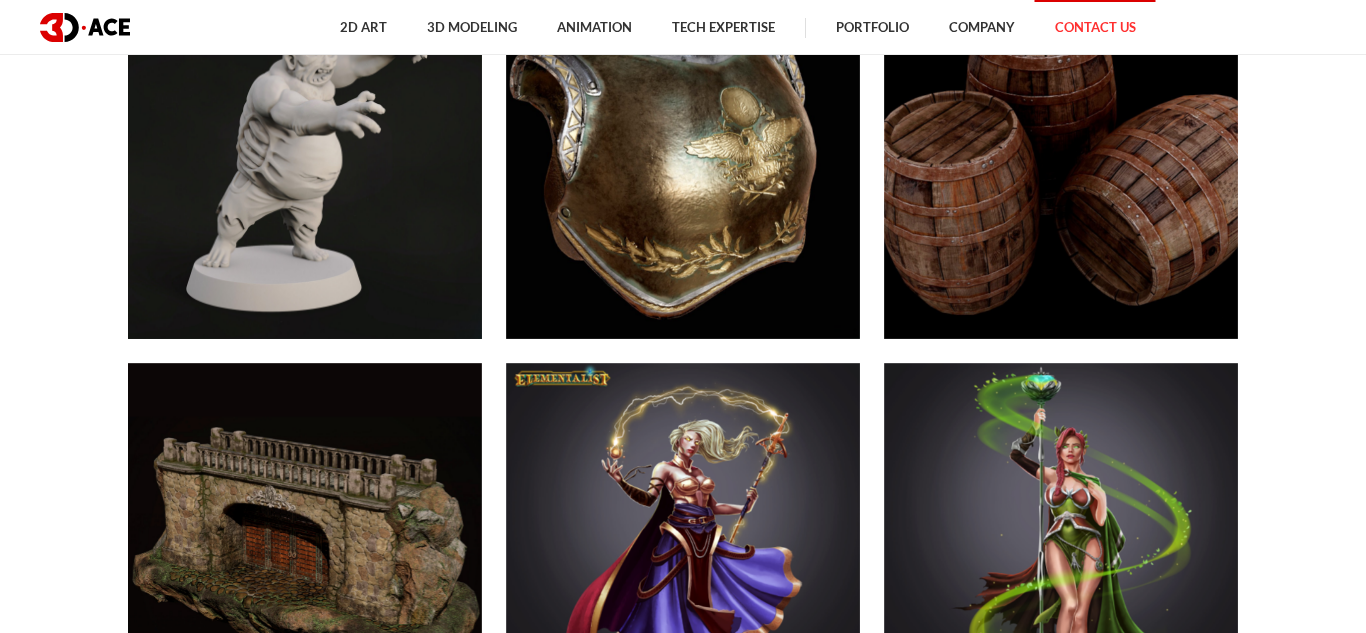 scroll, scrollTop: 8160, scrollLeft: 0, axis: vertical 